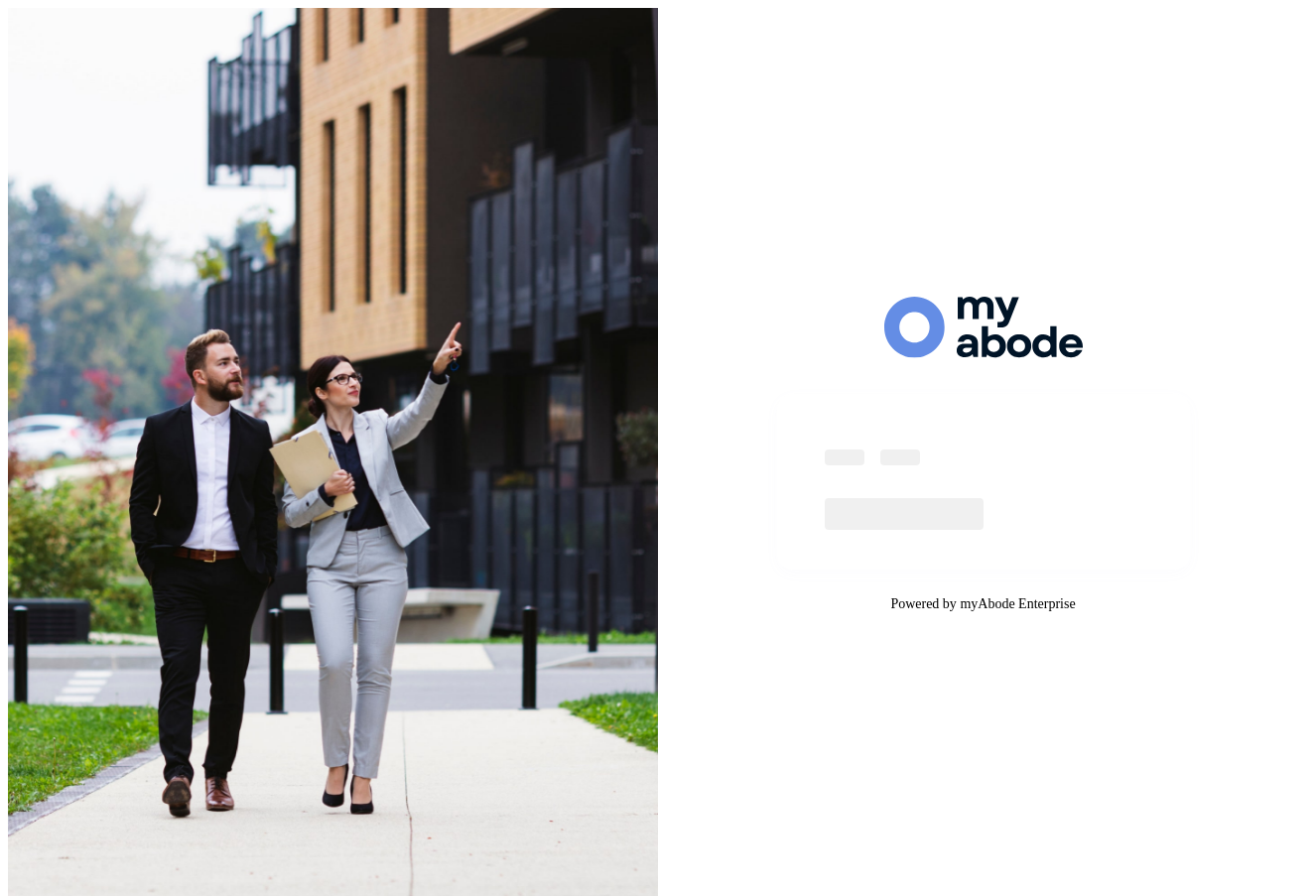 scroll, scrollTop: 0, scrollLeft: 0, axis: both 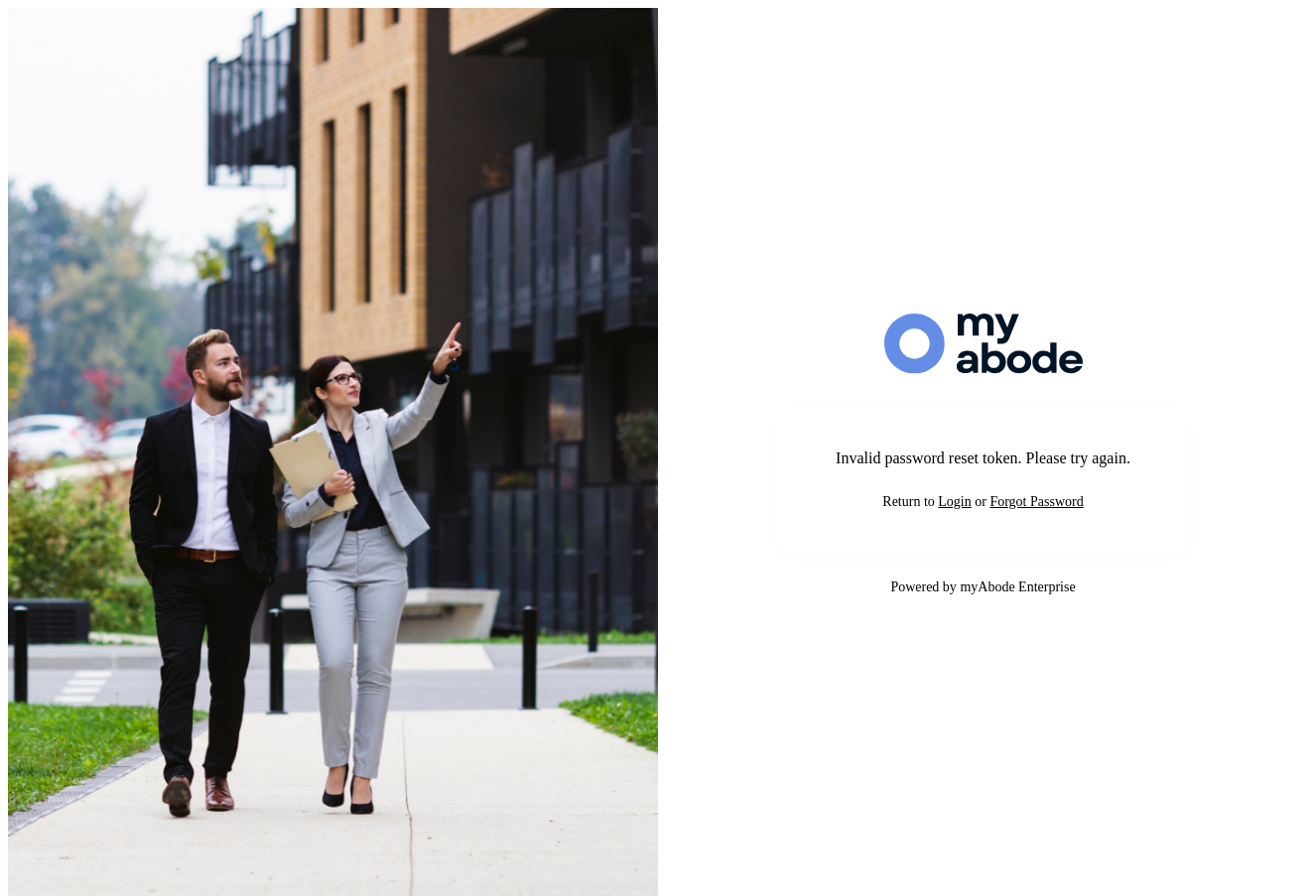 click on "Login" at bounding box center (954, 501) 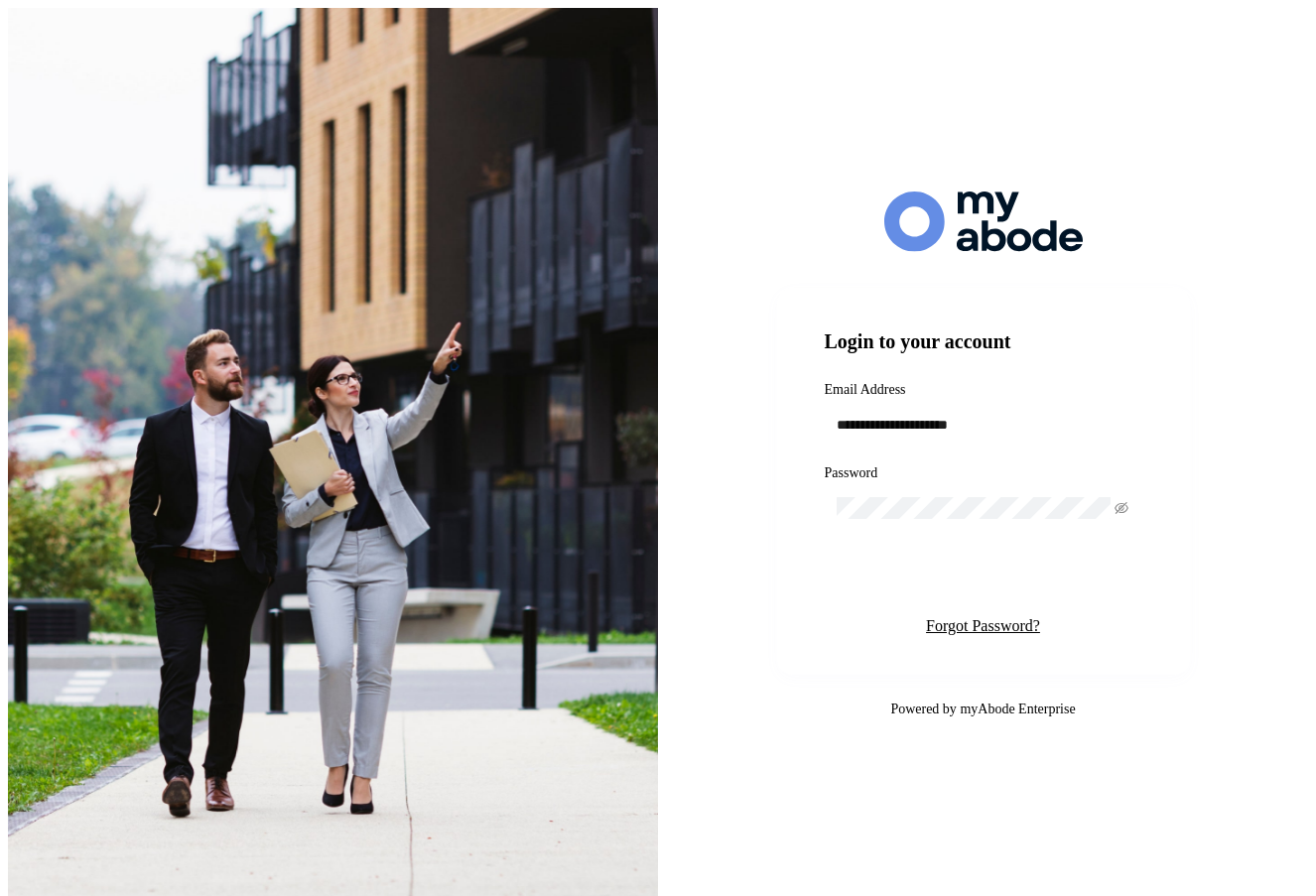 click on "Login" at bounding box center (984, 577) 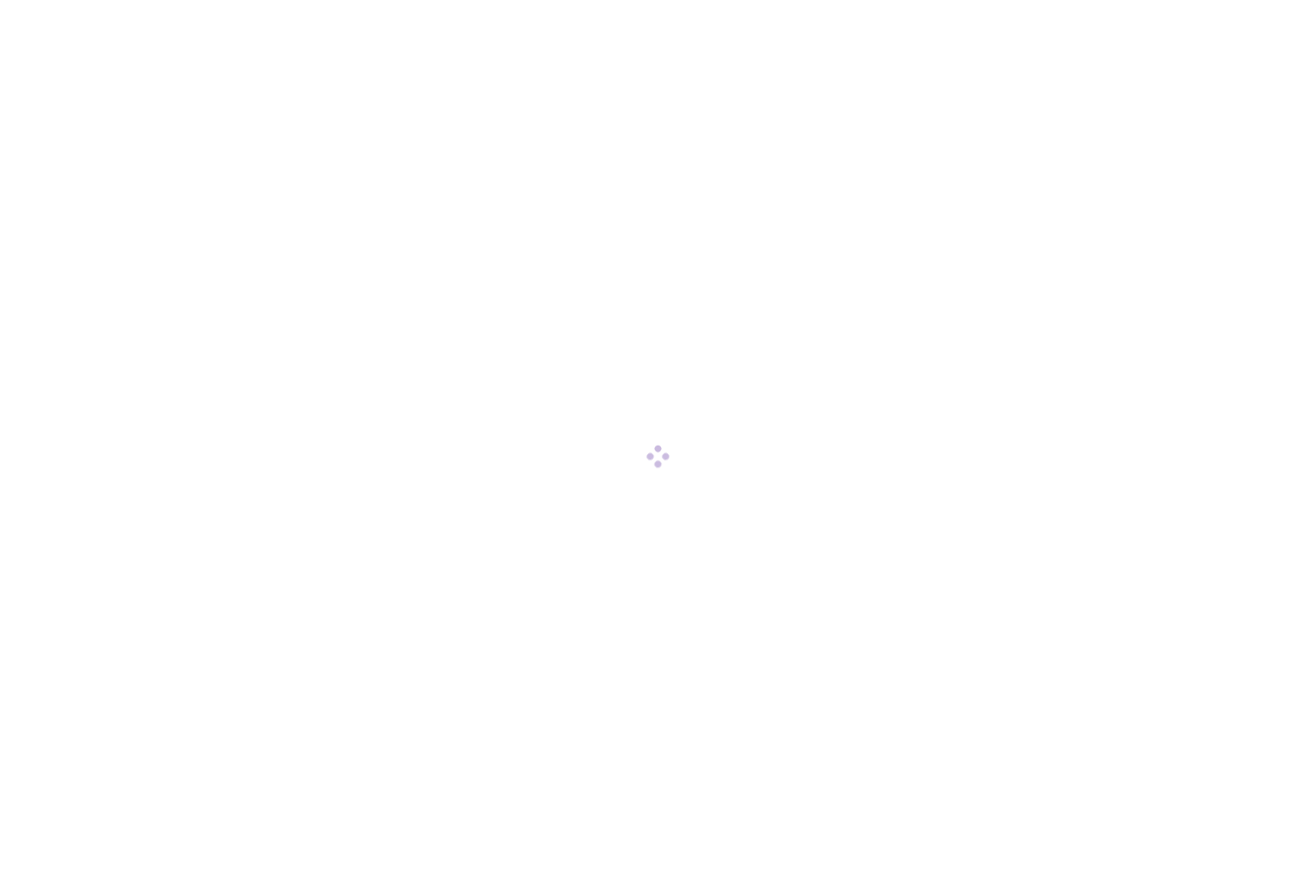 scroll, scrollTop: 0, scrollLeft: 0, axis: both 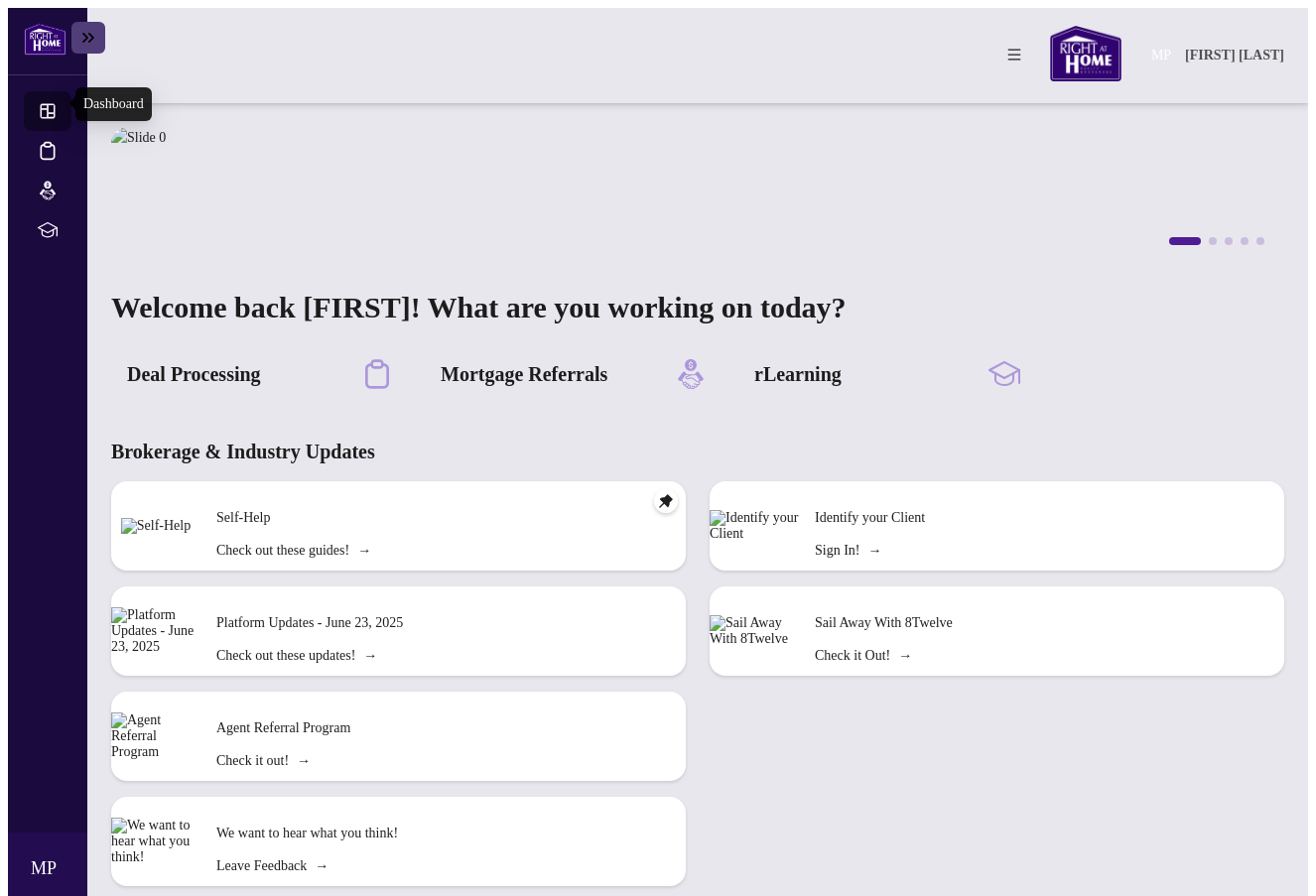 click on "Dashboard" at bounding box center (66, 113) 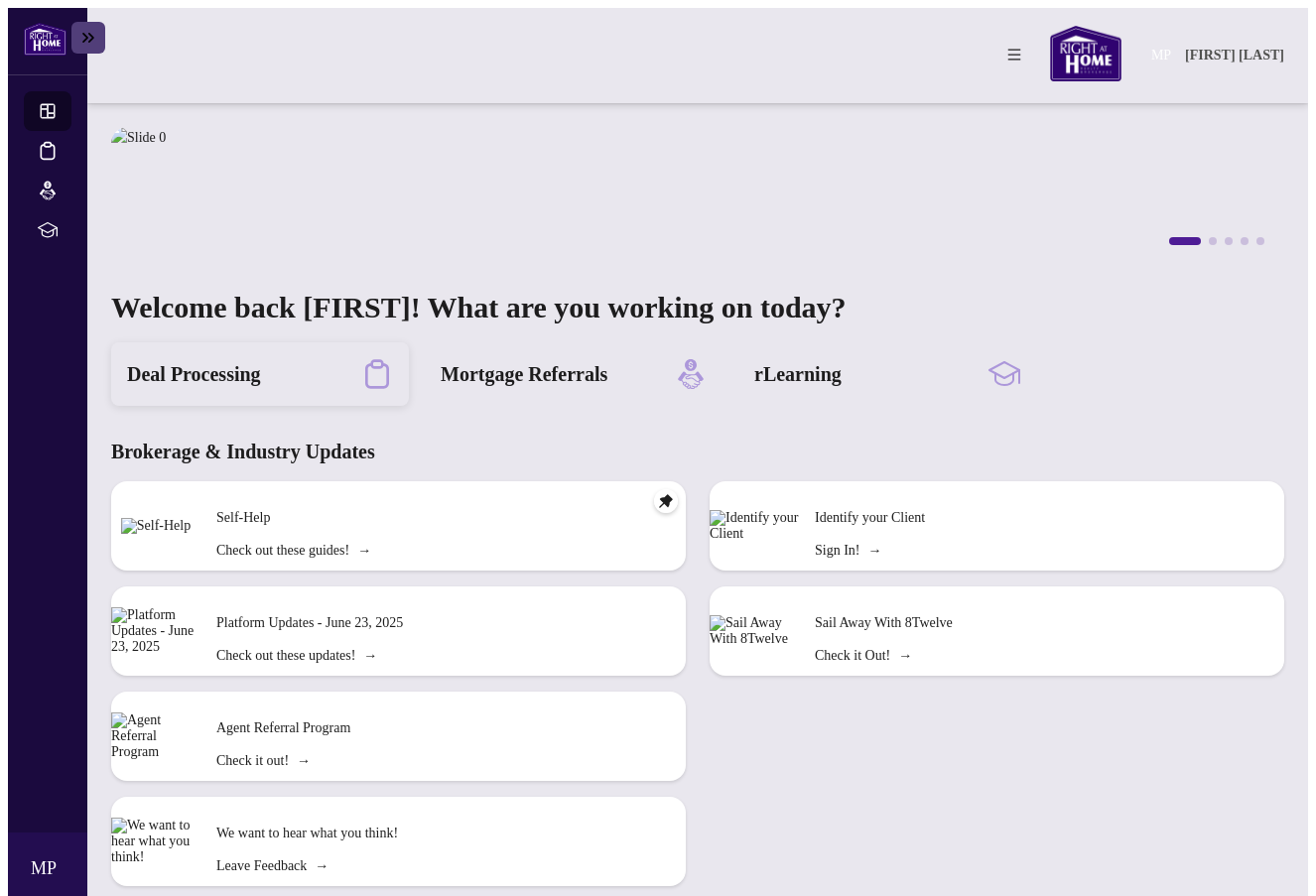 click on "Deal Processing" at bounding box center [194, 374] 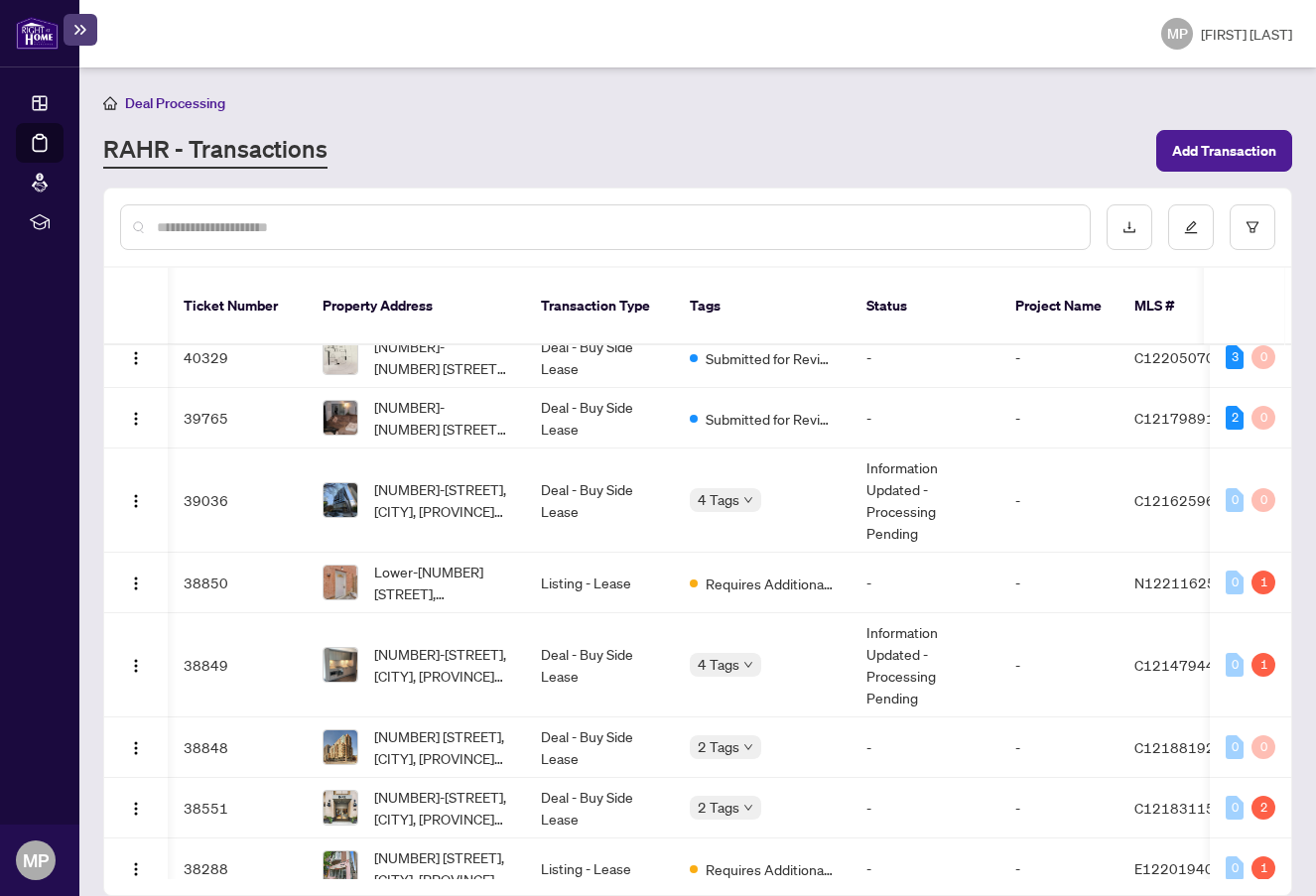 scroll, scrollTop: 591, scrollLeft: 1, axis: both 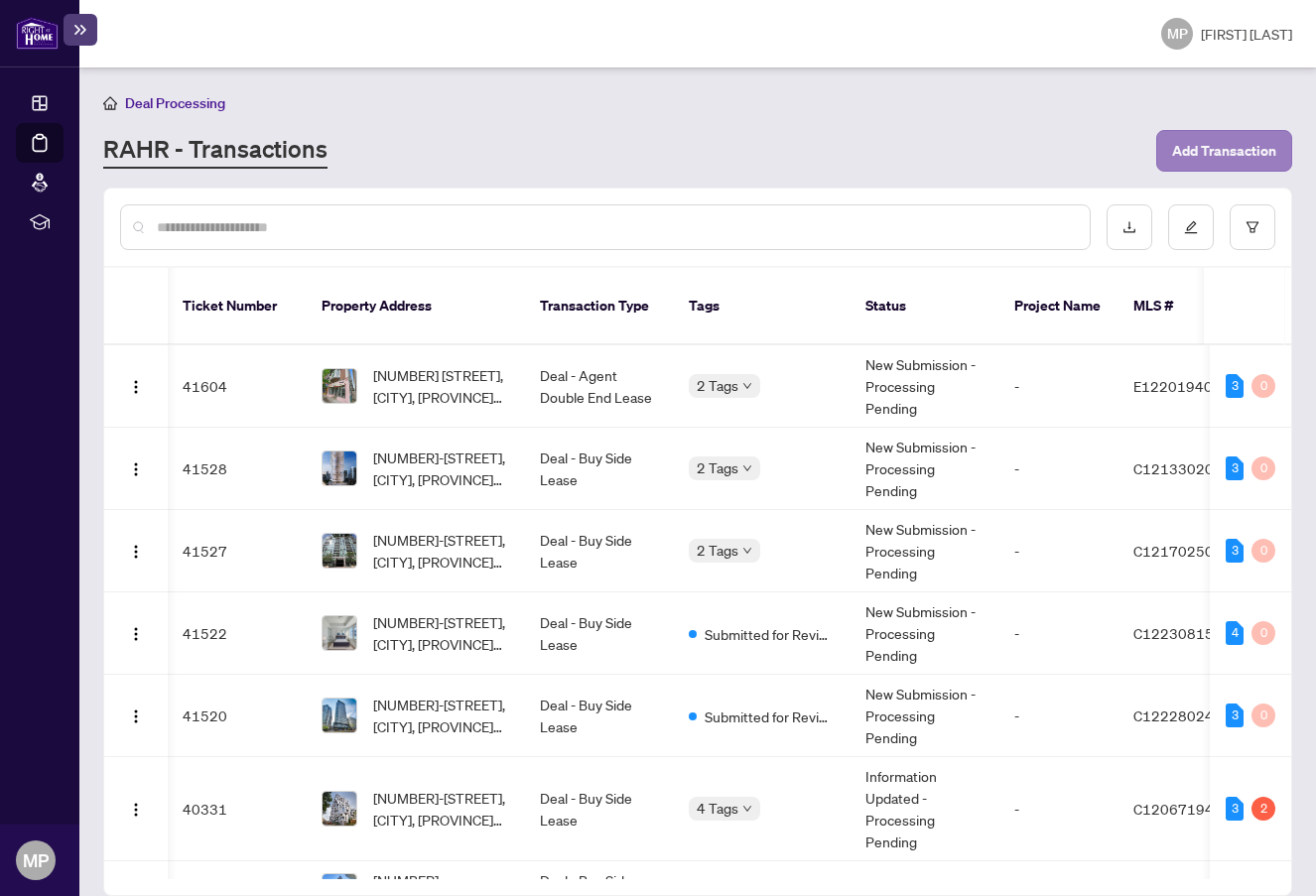 click on "Add Transaction" at bounding box center [1224, 151] 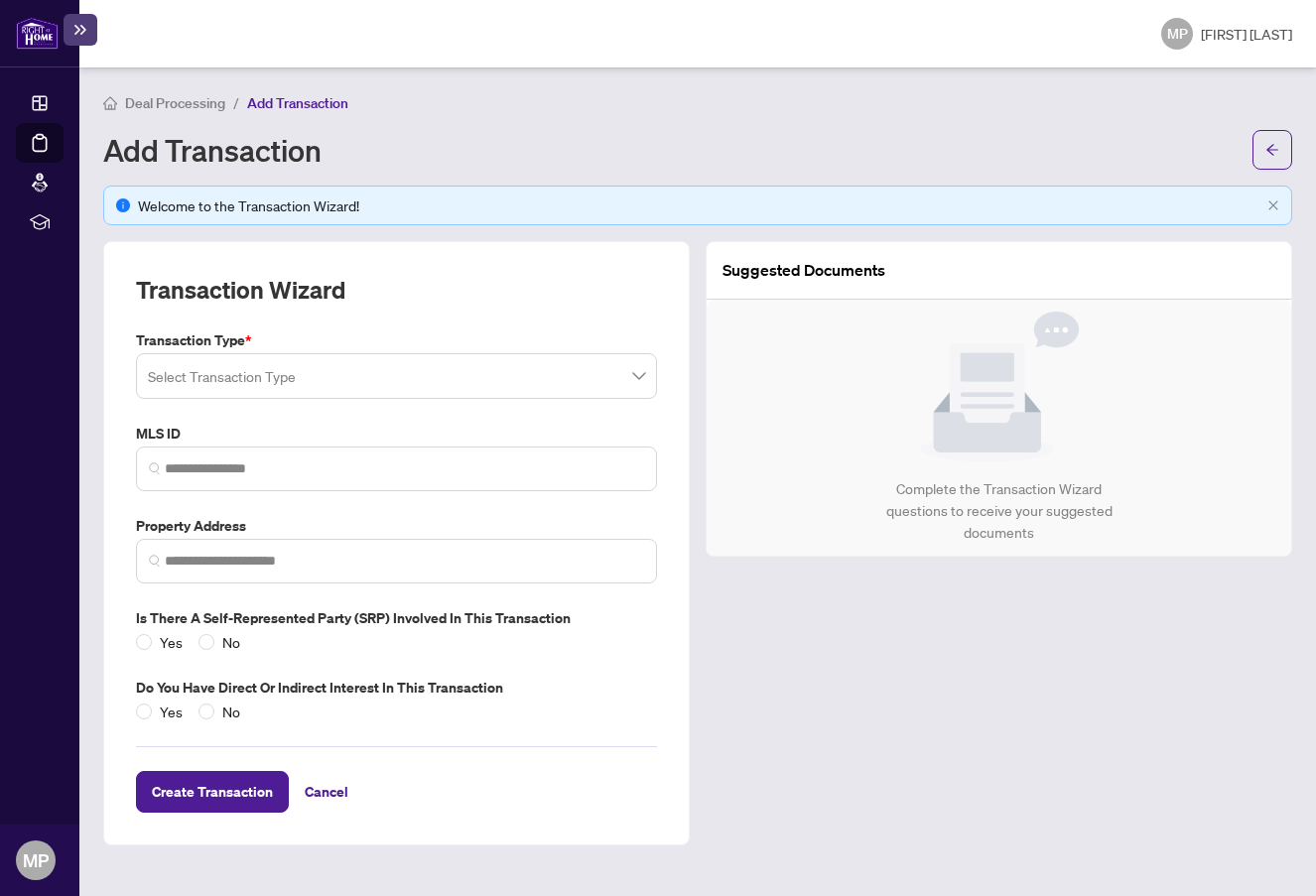 click at bounding box center [396, 376] 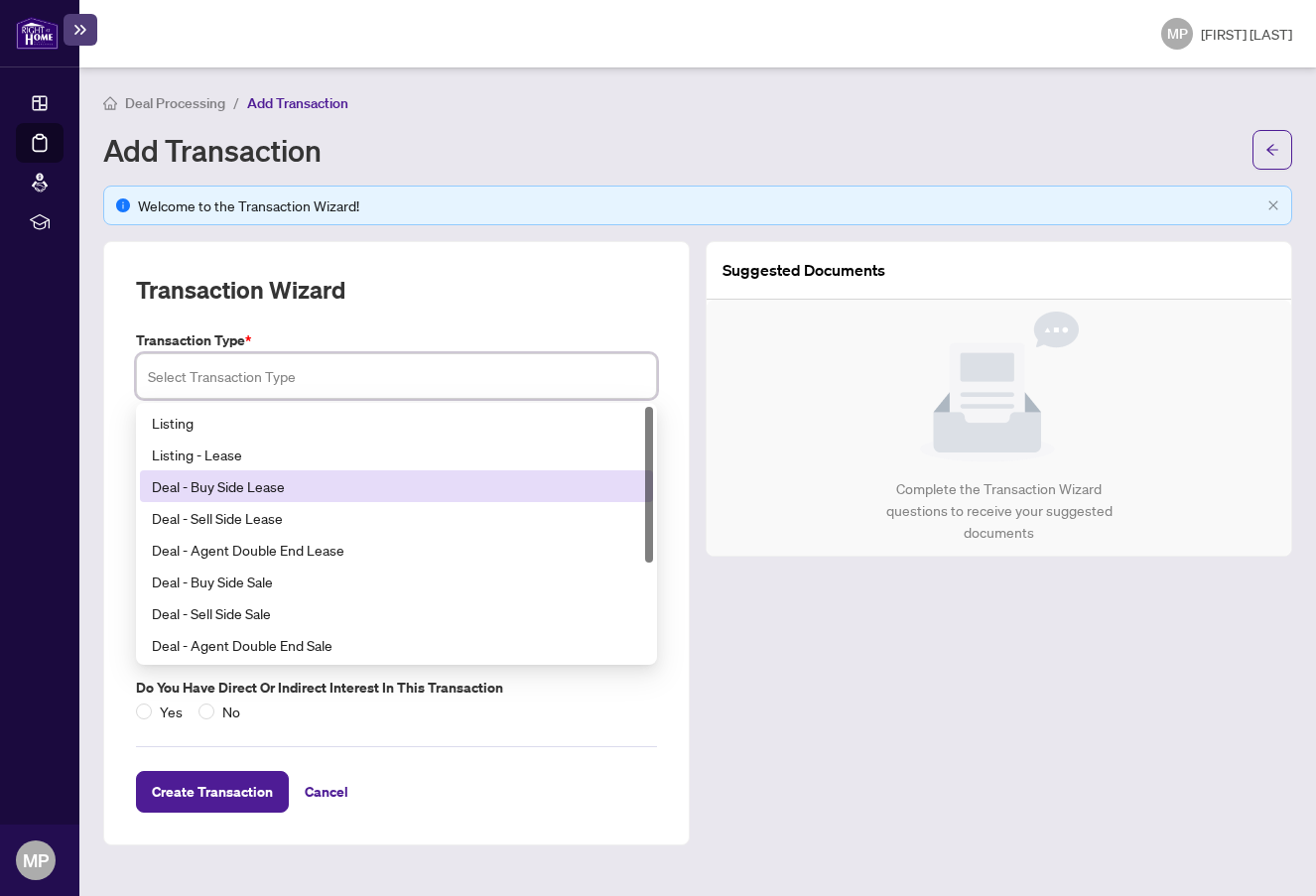 click on "Deal - Buy Side Lease" at bounding box center [396, 486] 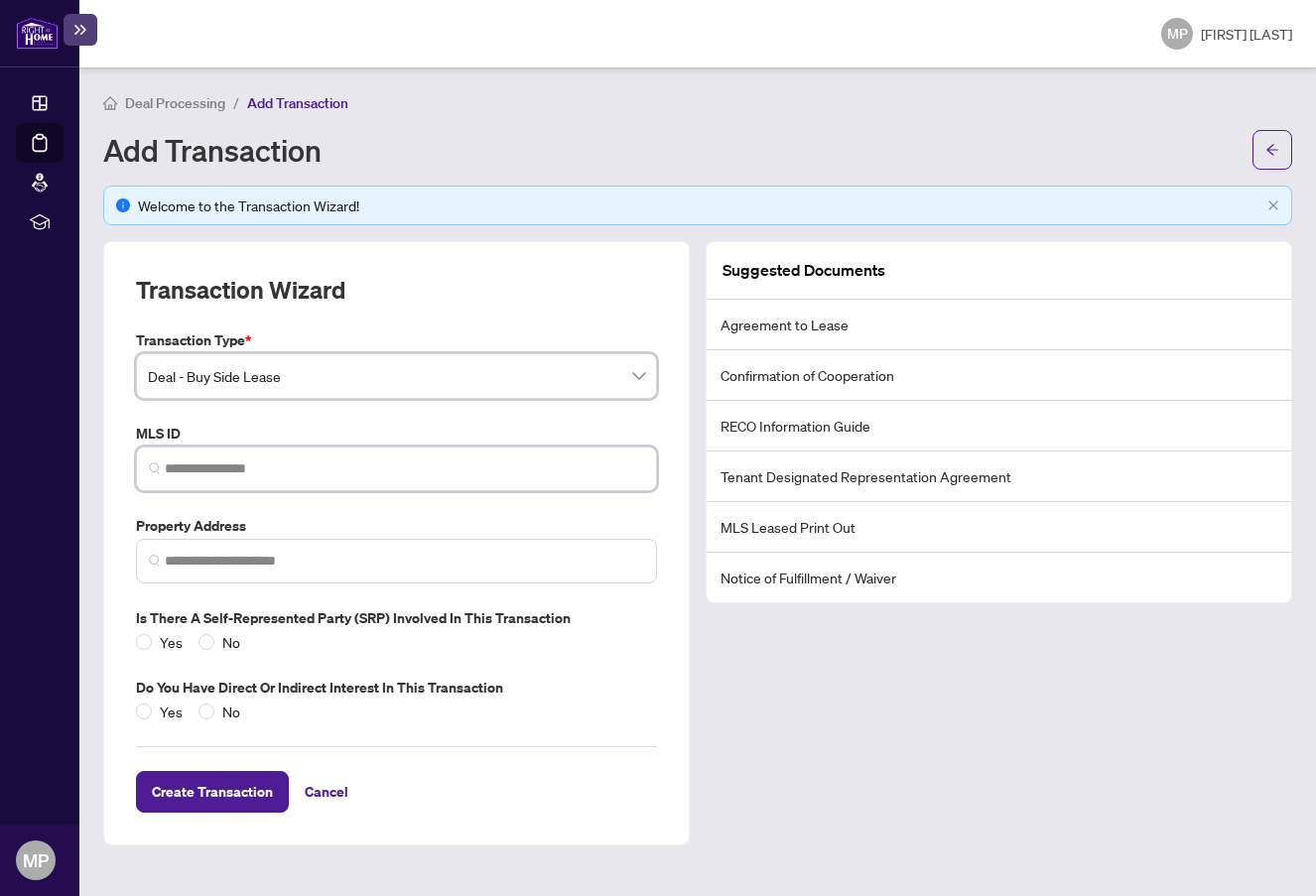 click at bounding box center [404, 468] 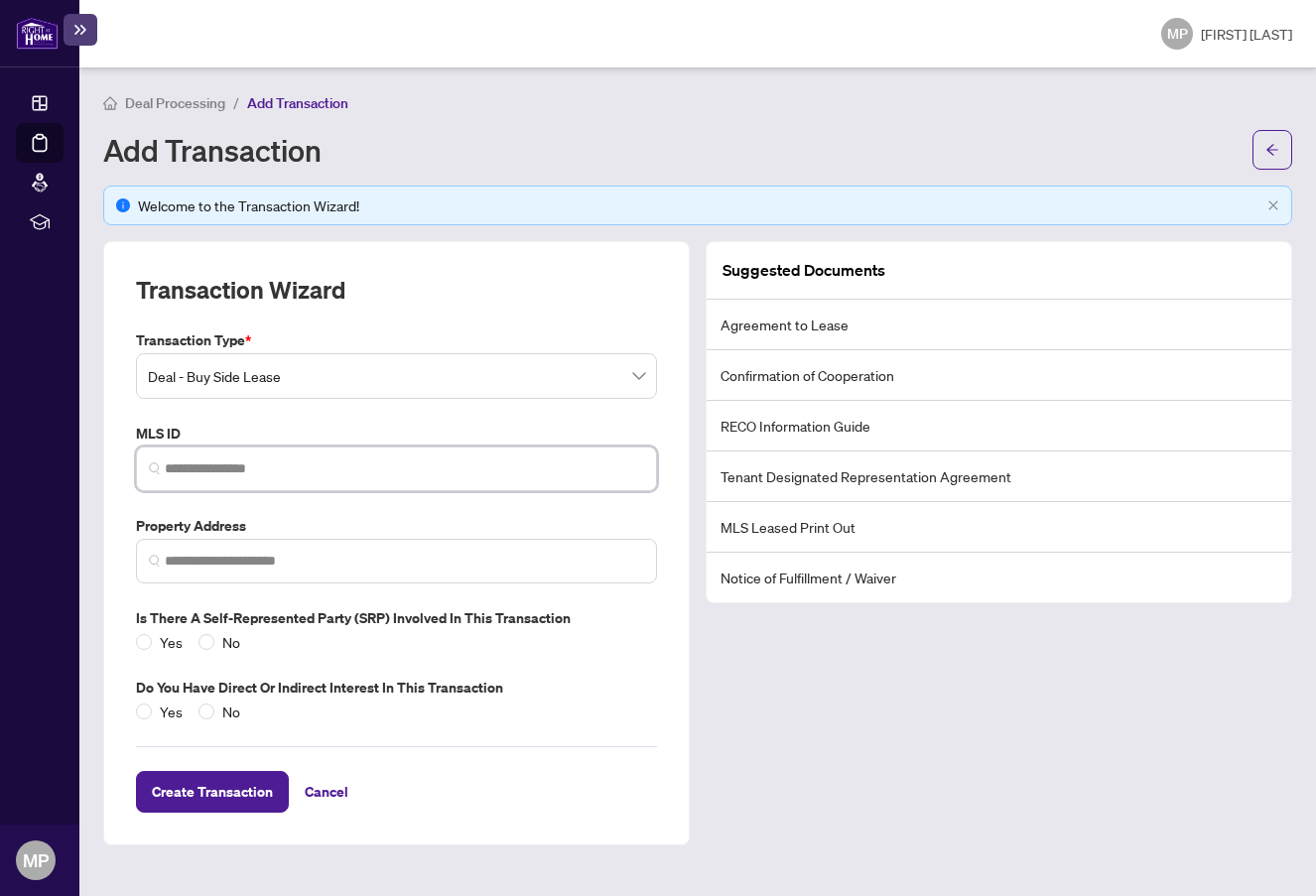 click at bounding box center (404, 468) 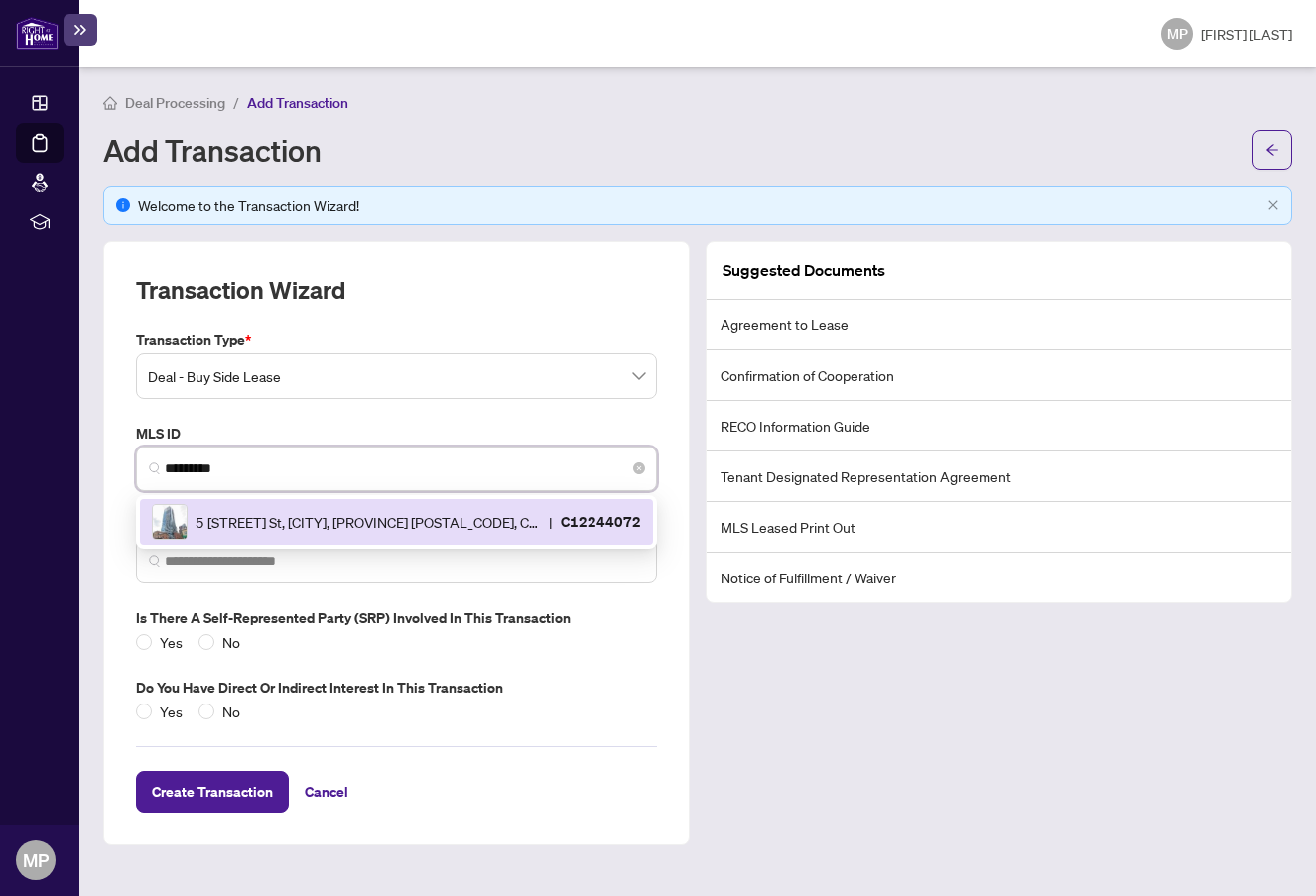 click on "5 [STREET] St, [CITY], [PROVINCE] [POSTAL_CODE], Canada" at bounding box center [368, 522] 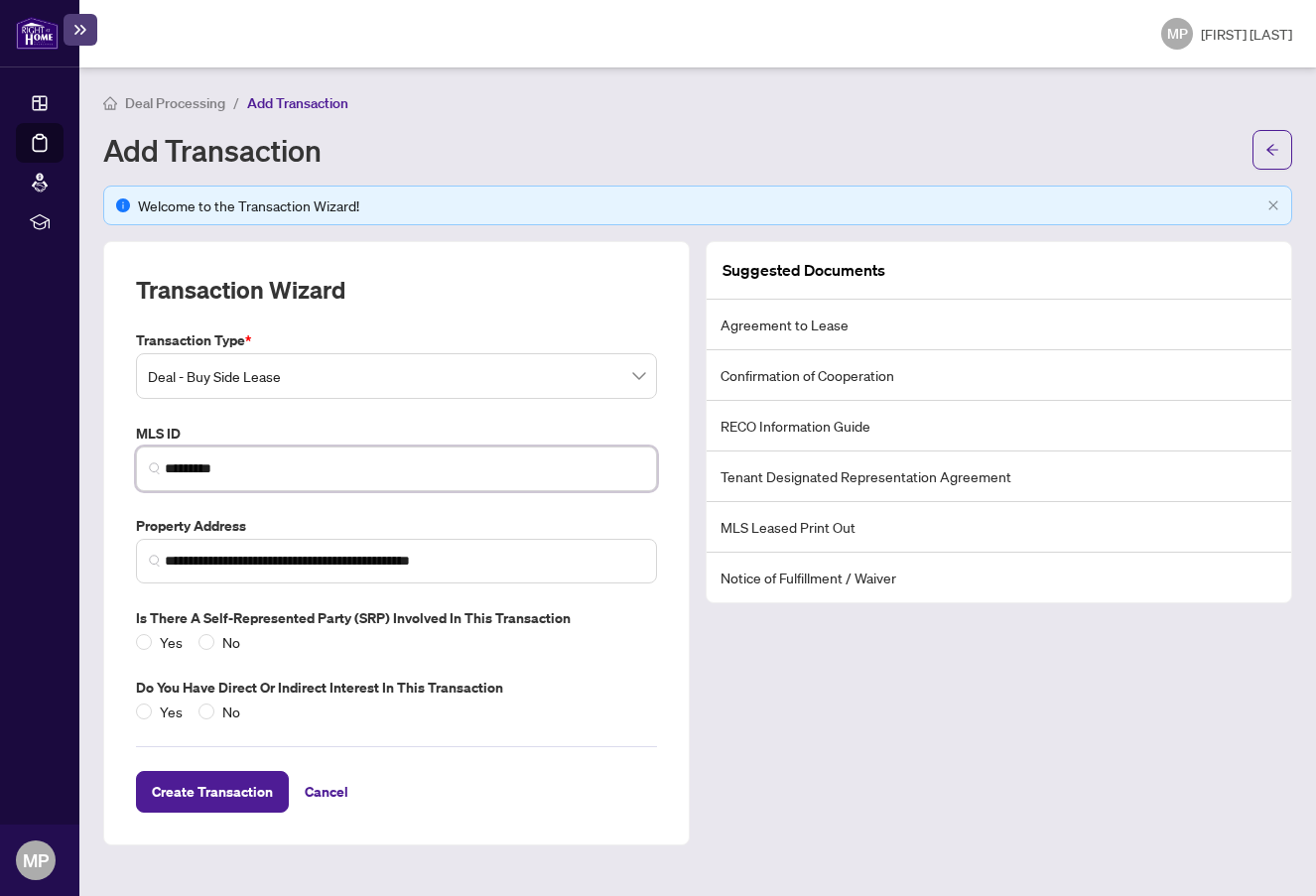 type on "*********" 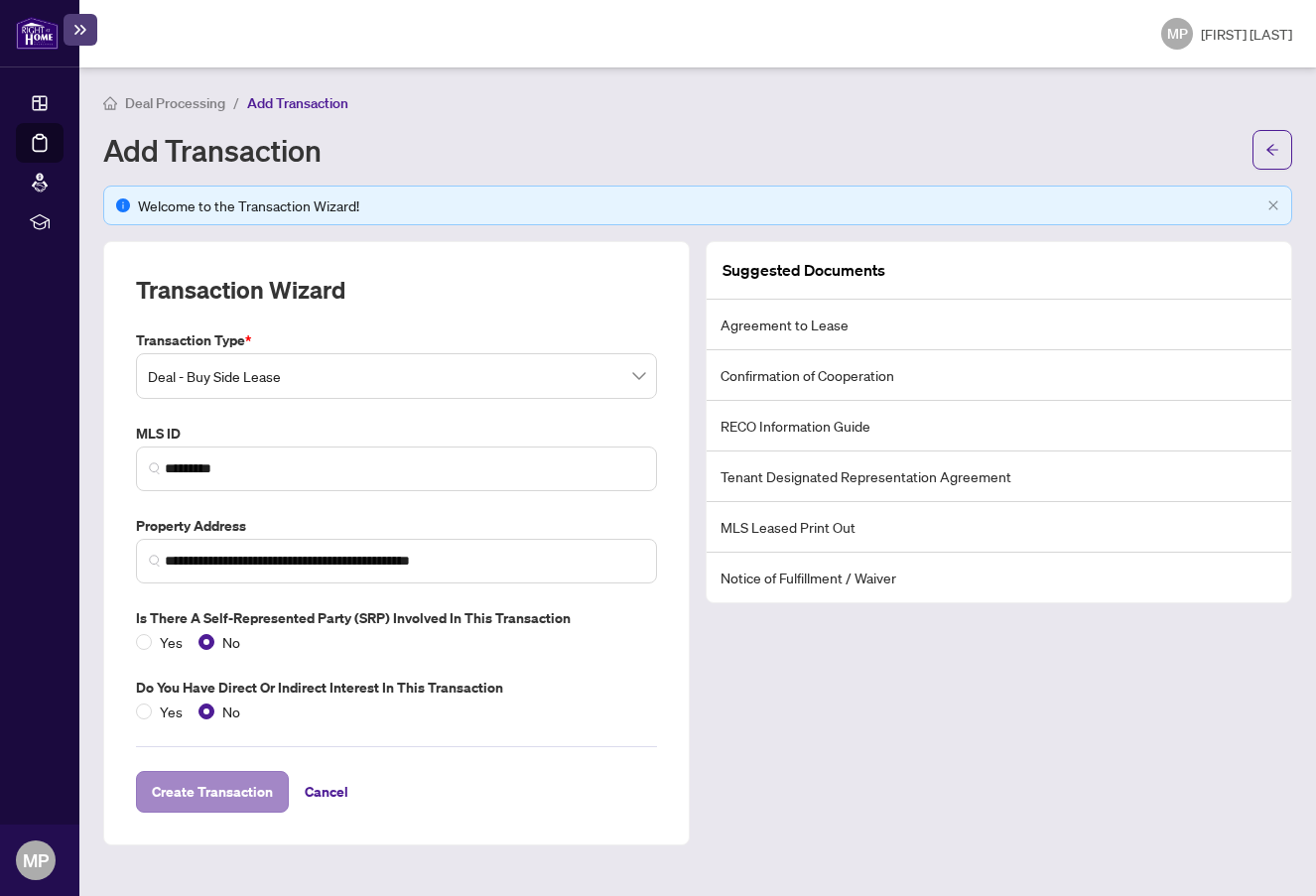 click on "Create Transaction" at bounding box center [212, 792] 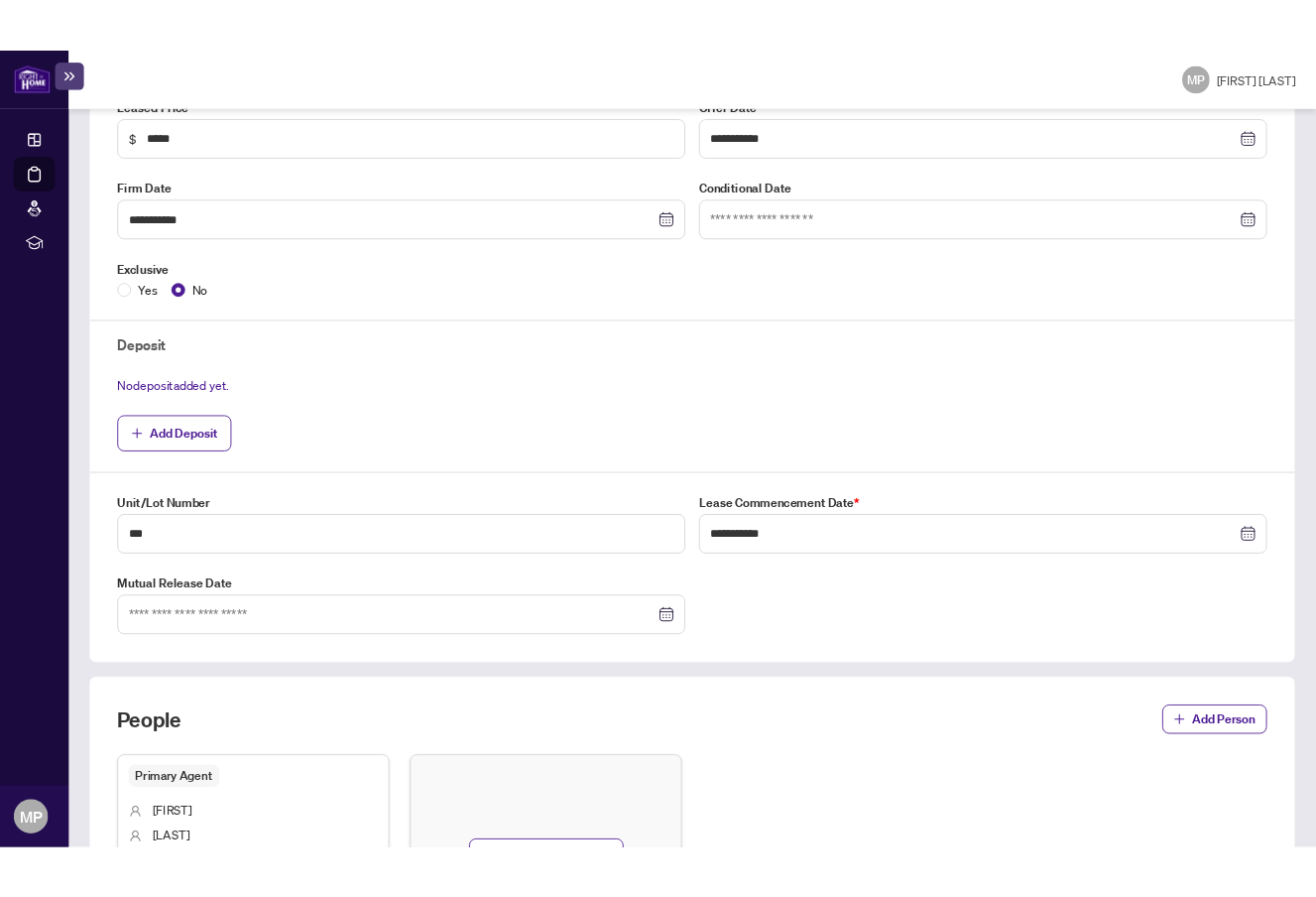 scroll, scrollTop: 447, scrollLeft: 0, axis: vertical 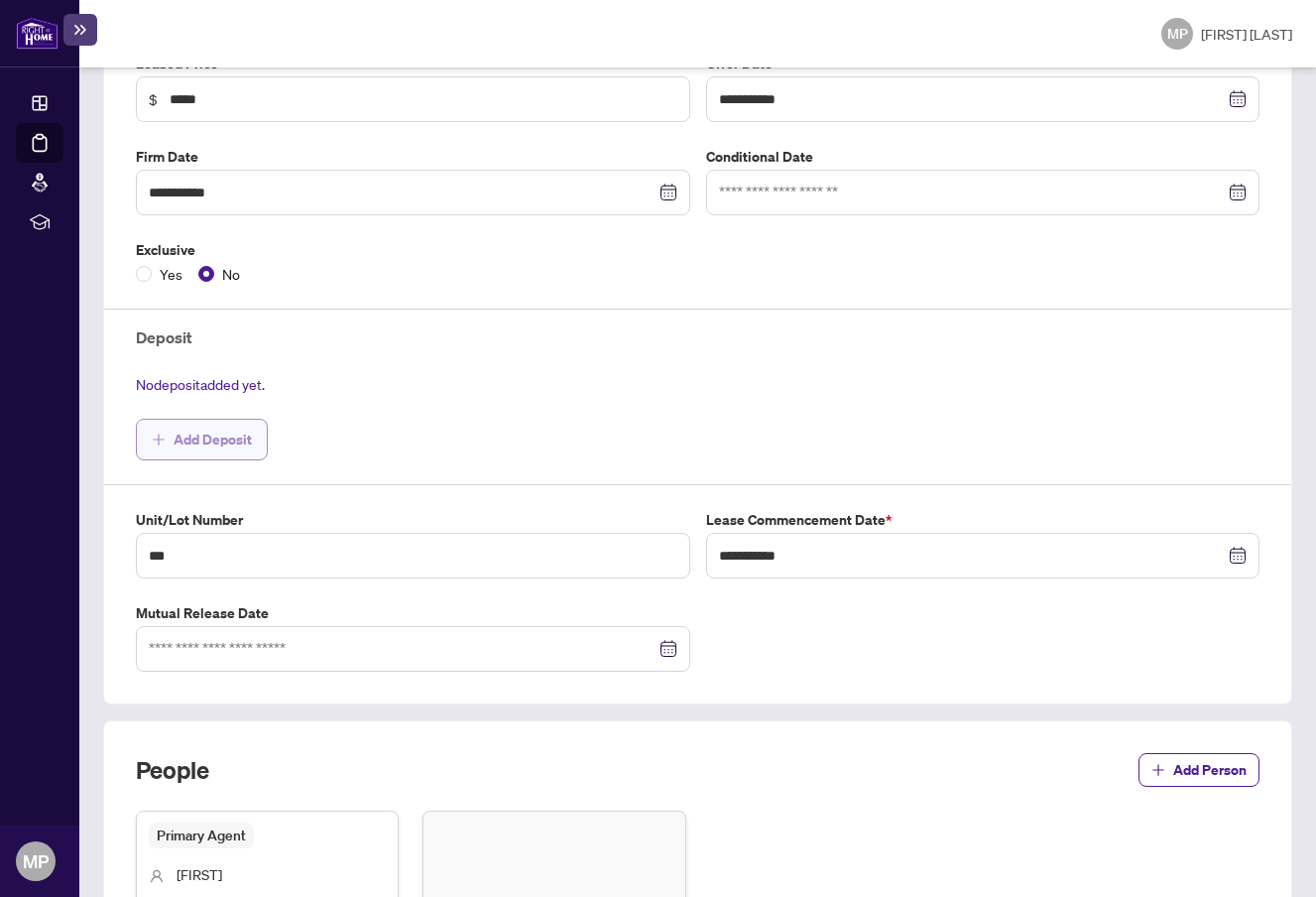 click on "Add Deposit" at bounding box center [212, 440] 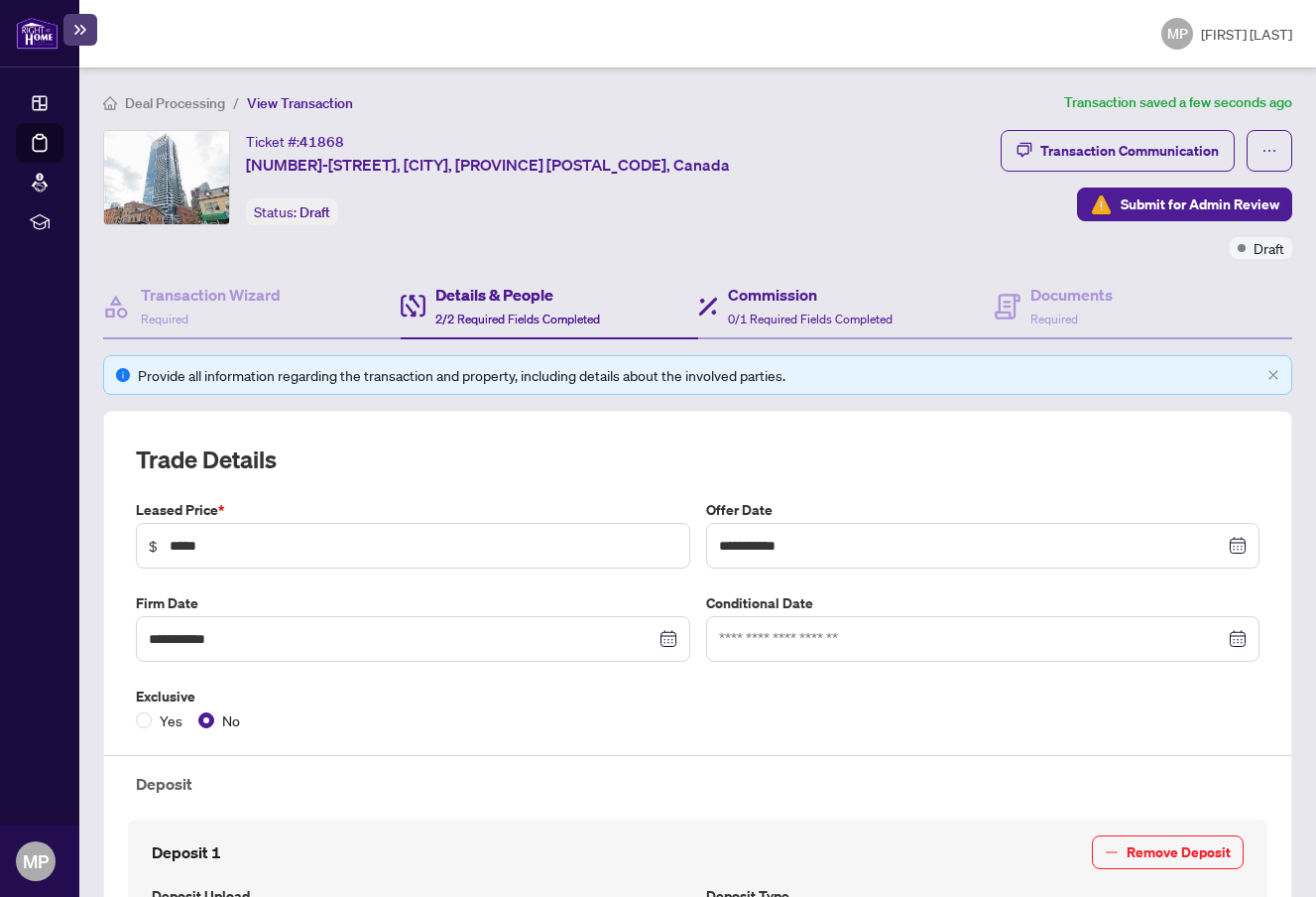scroll, scrollTop: 0, scrollLeft: 0, axis: both 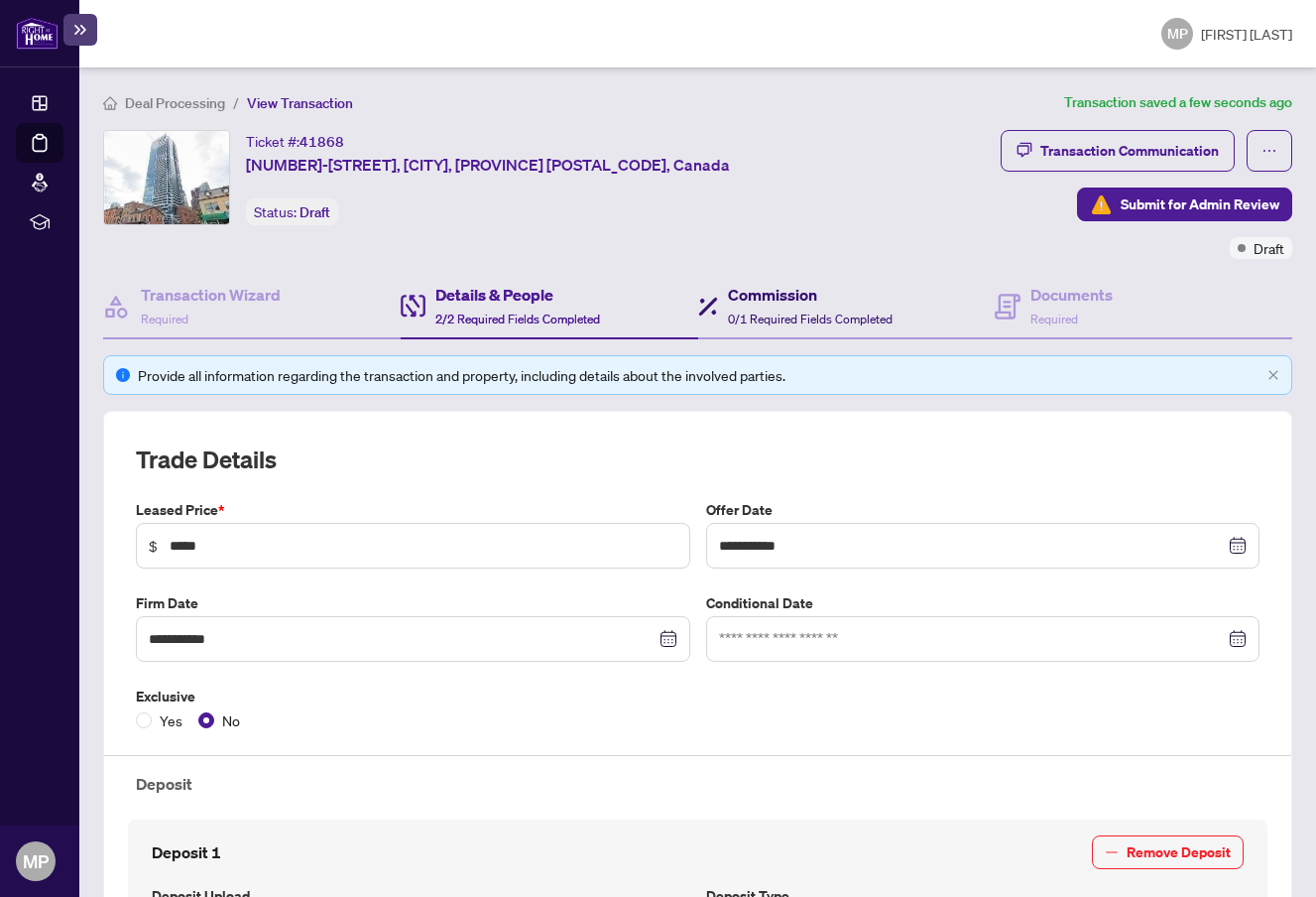 click on "Commission" at bounding box center (810, 295) 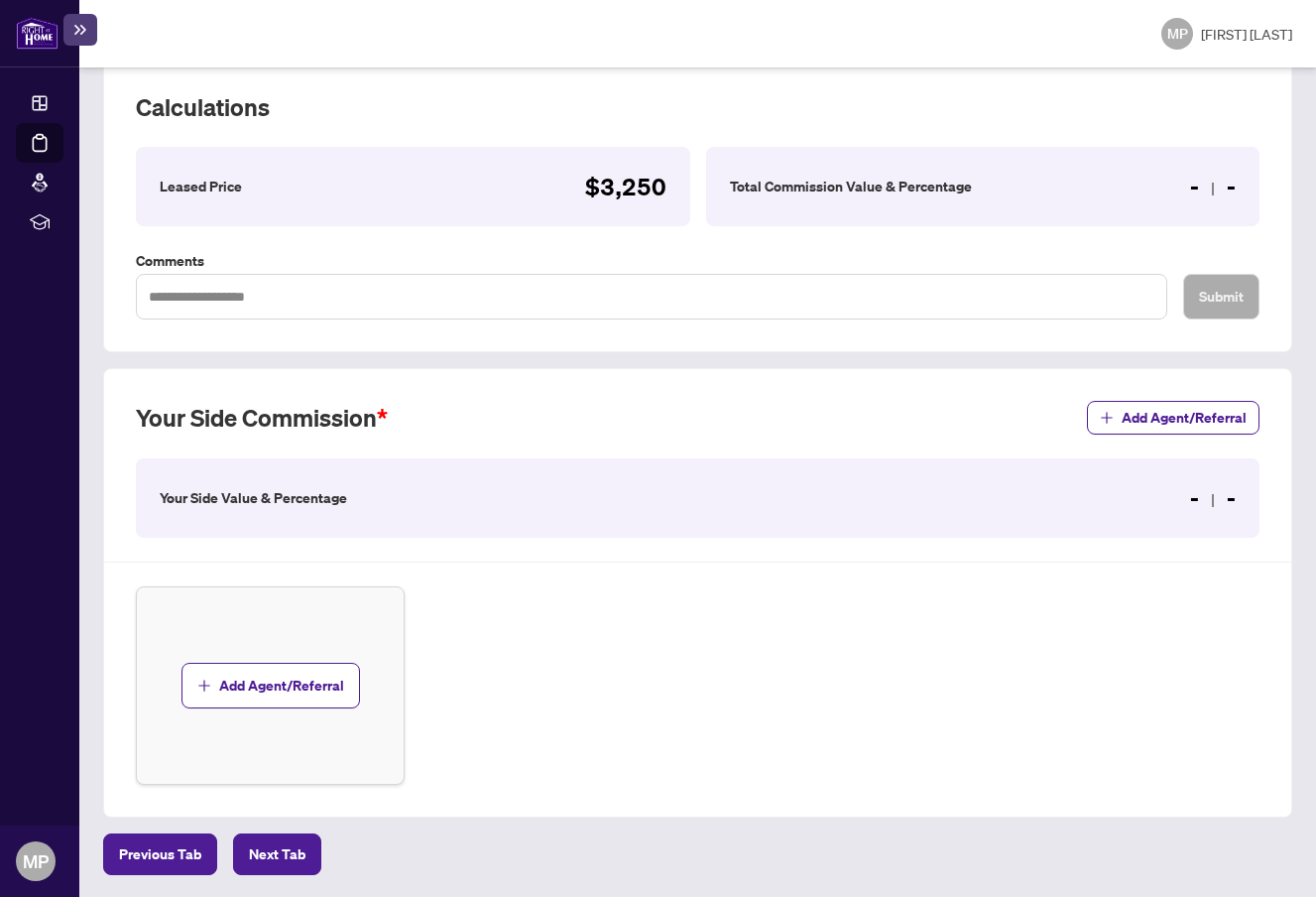 scroll, scrollTop: 352, scrollLeft: 0, axis: vertical 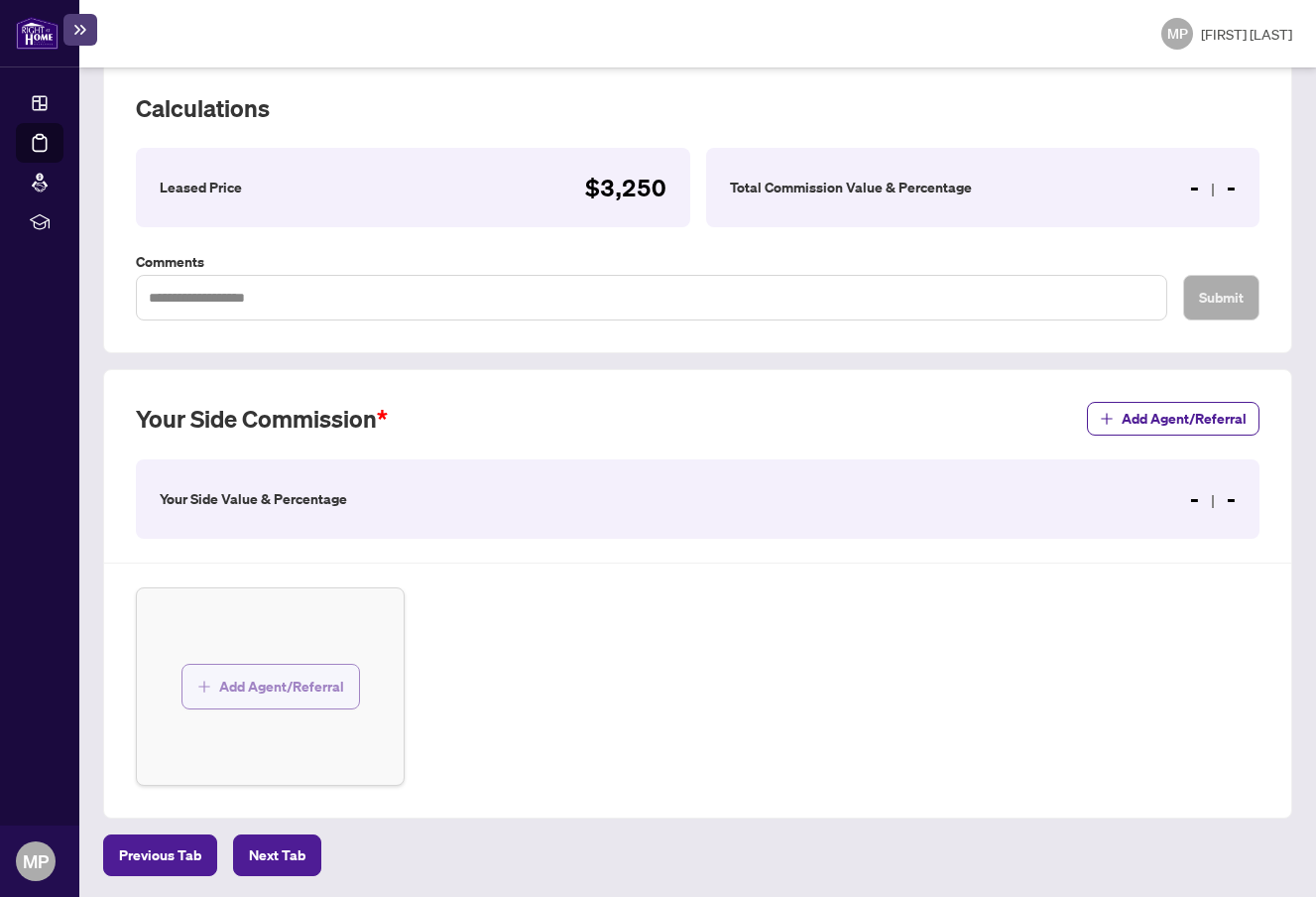 click on "Add Agent/Referral" at bounding box center (282, 687) 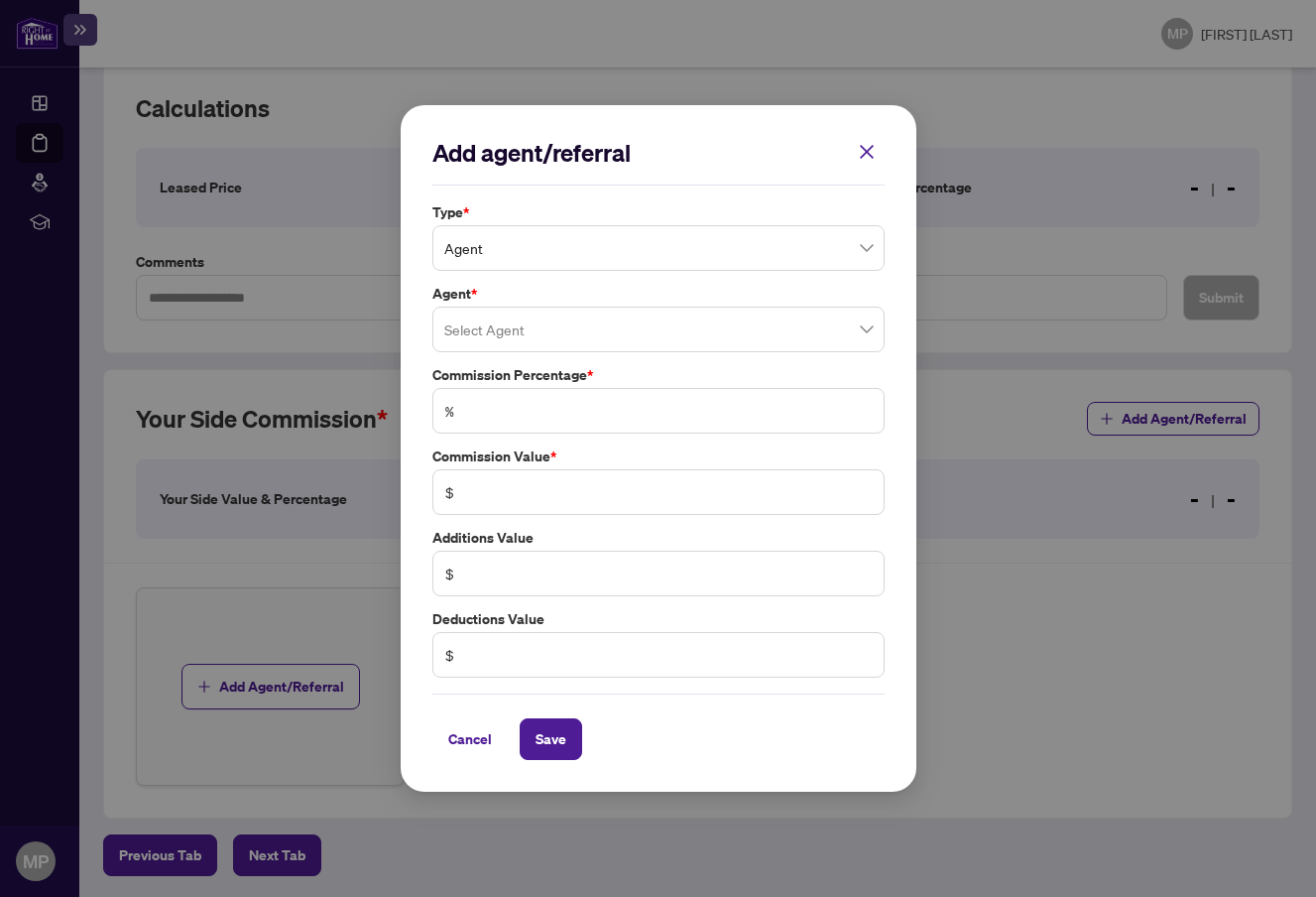 click at bounding box center [658, 329] 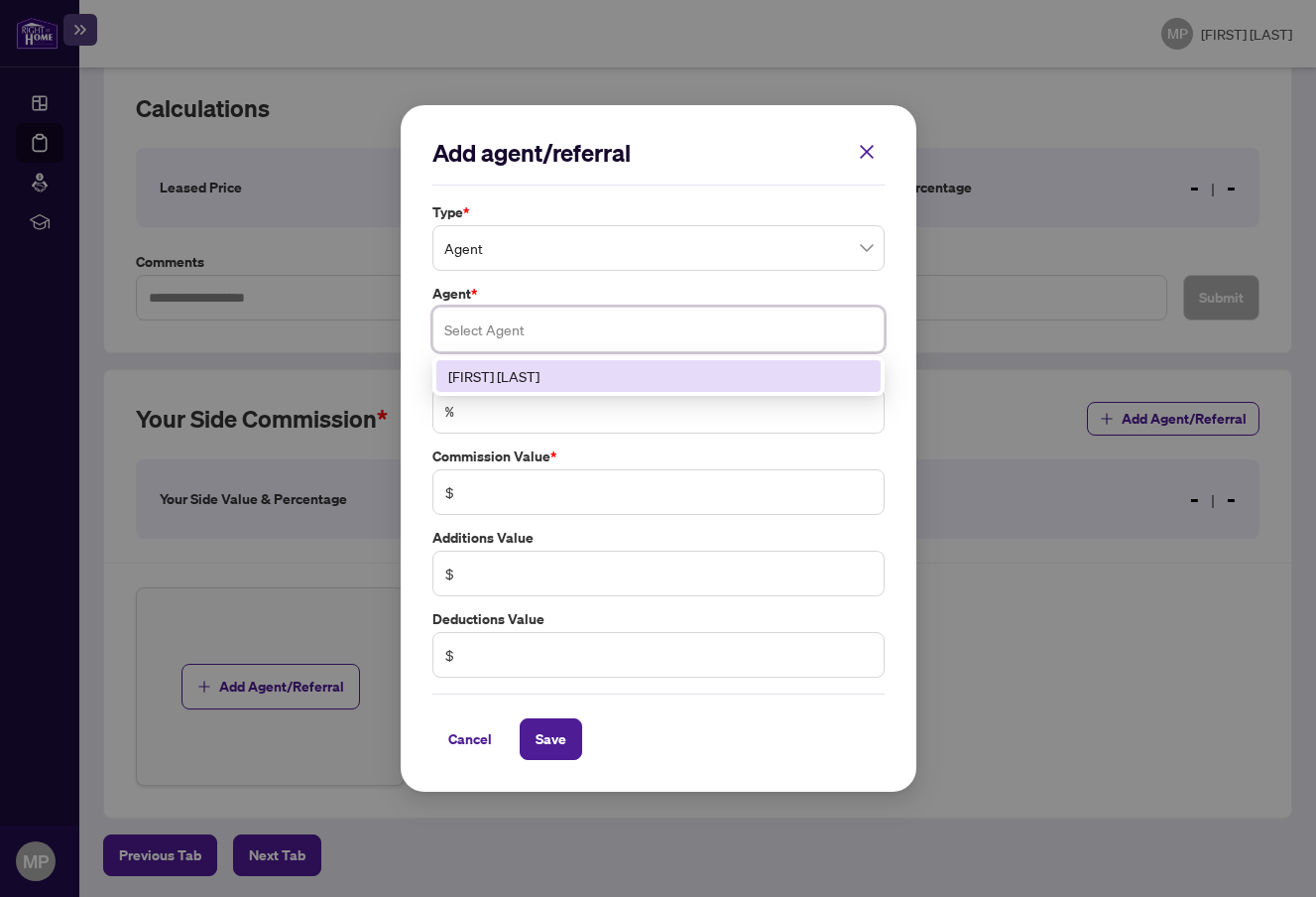 click on "[FIRST] [LAST]" at bounding box center [658, 376] 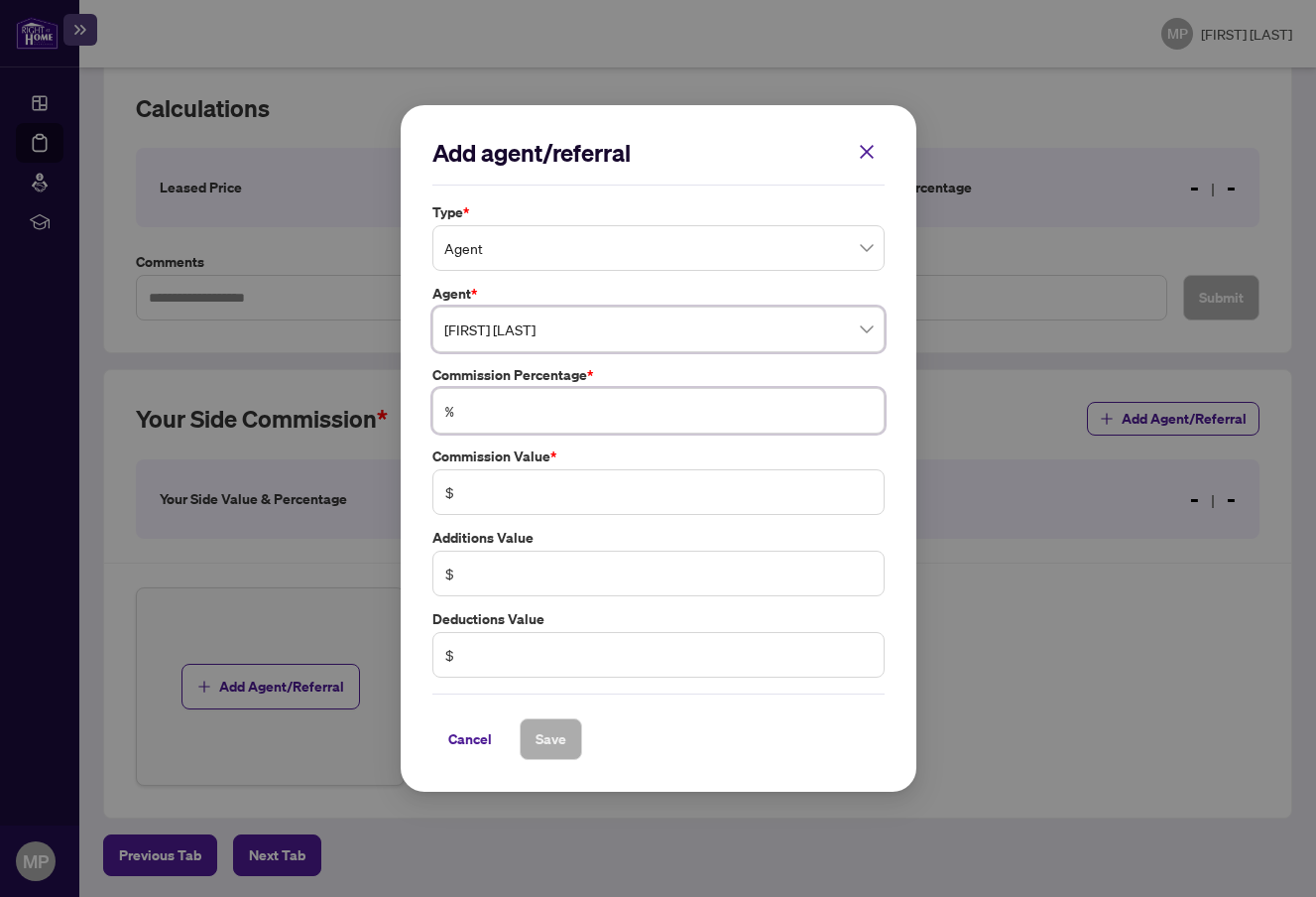 click at bounding box center [668, 411] 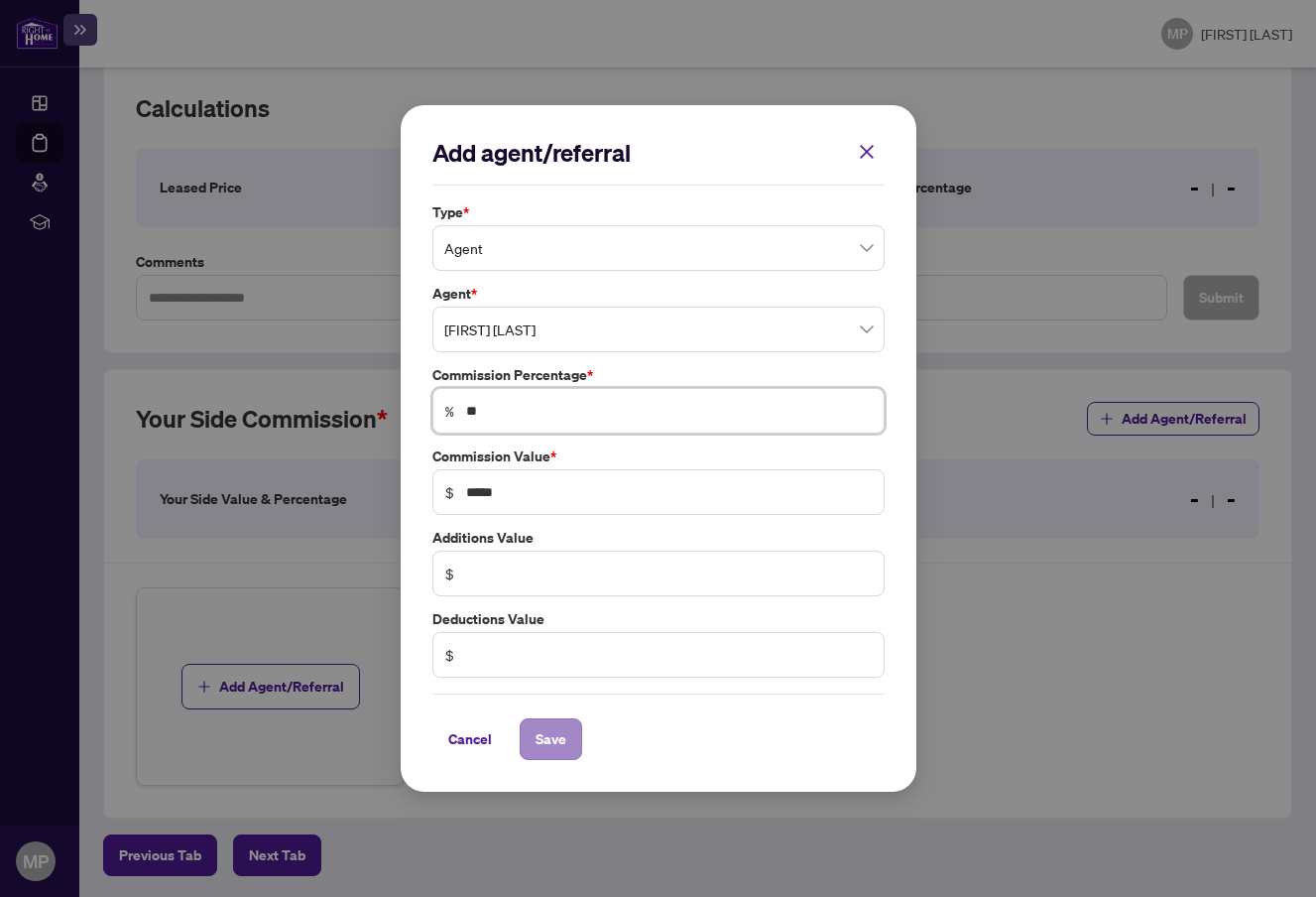 type on "**" 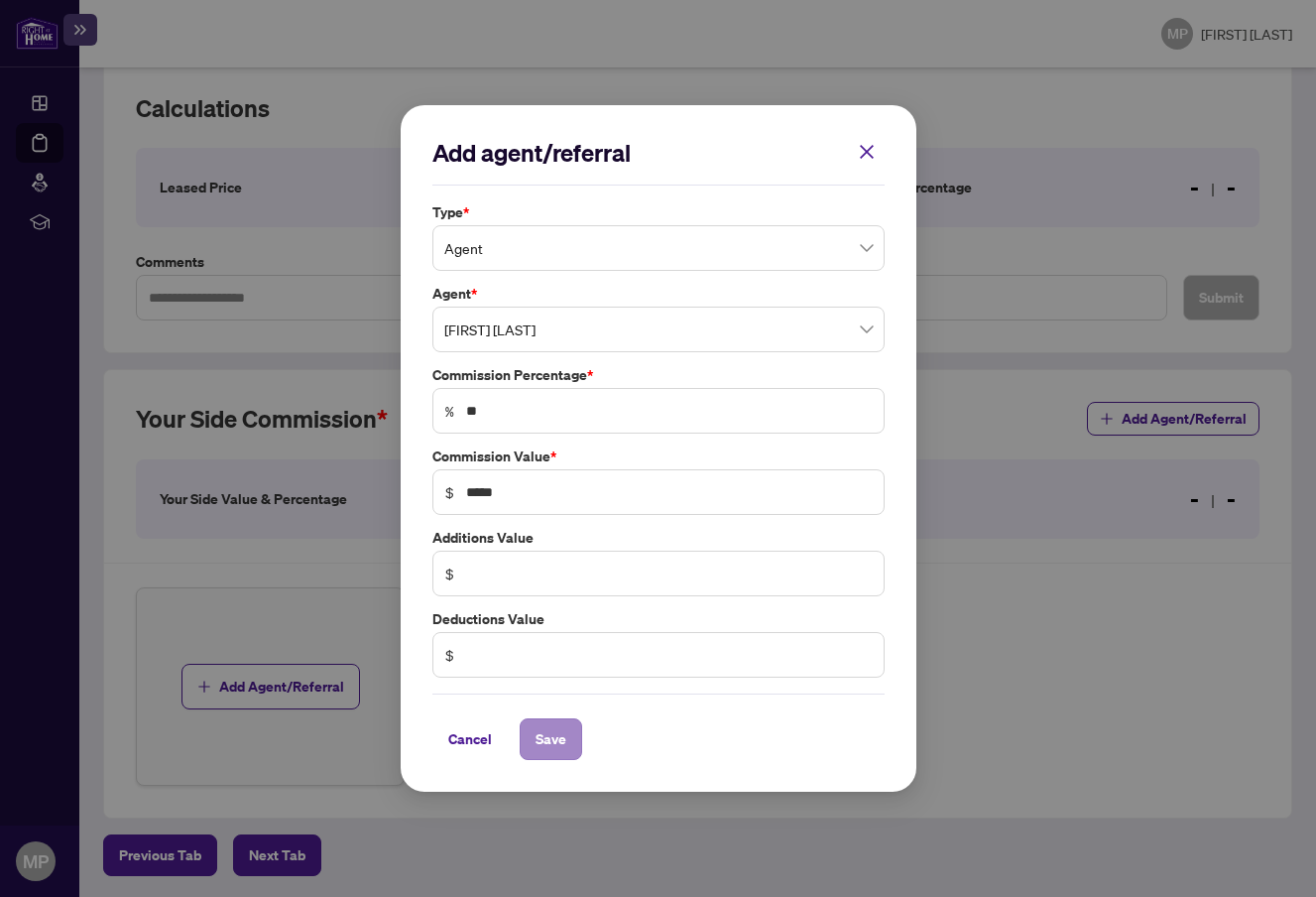 click on "Save" at bounding box center (550, 739) 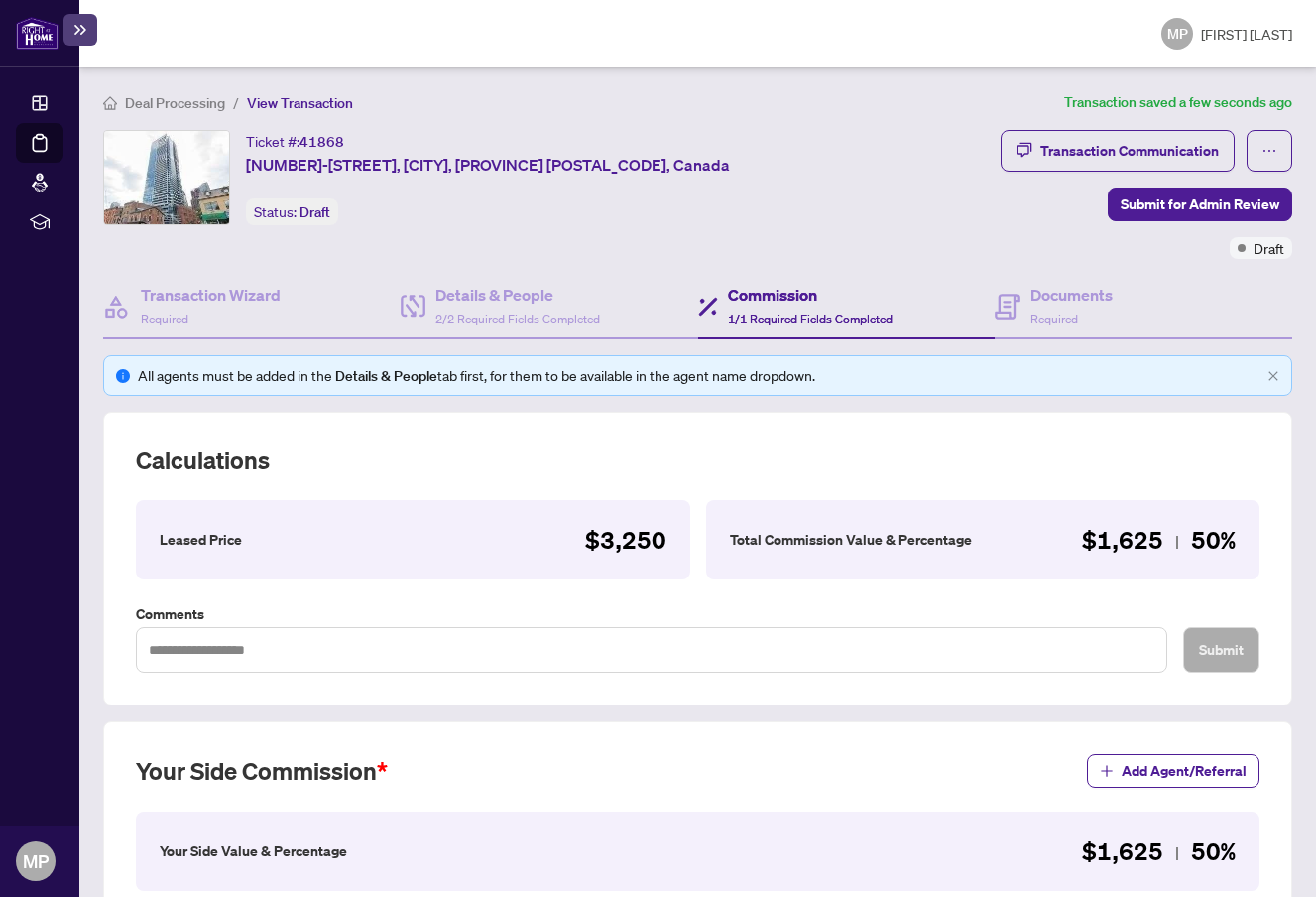 scroll, scrollTop: 0, scrollLeft: 0, axis: both 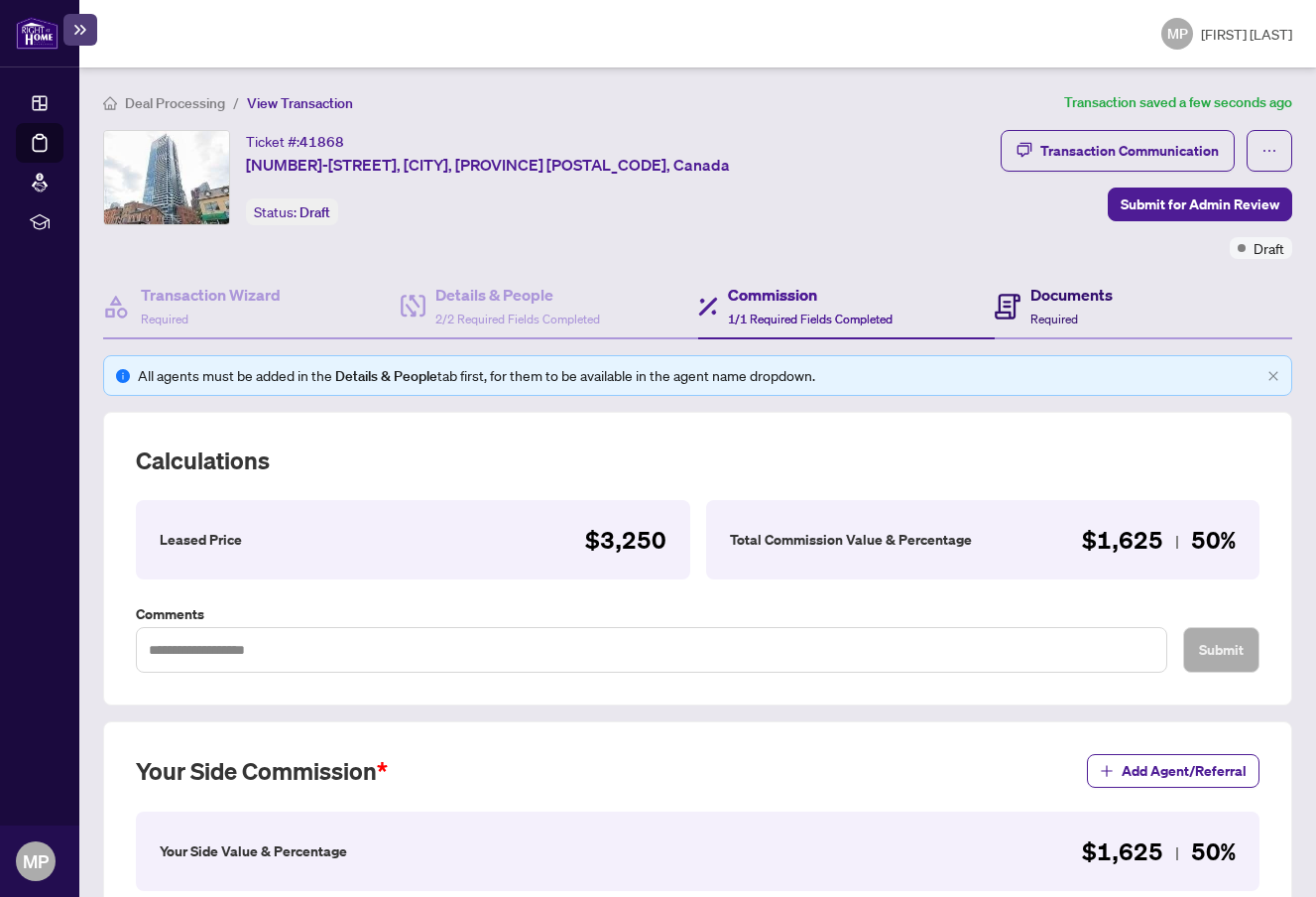 click on "Required" at bounding box center (1054, 319) 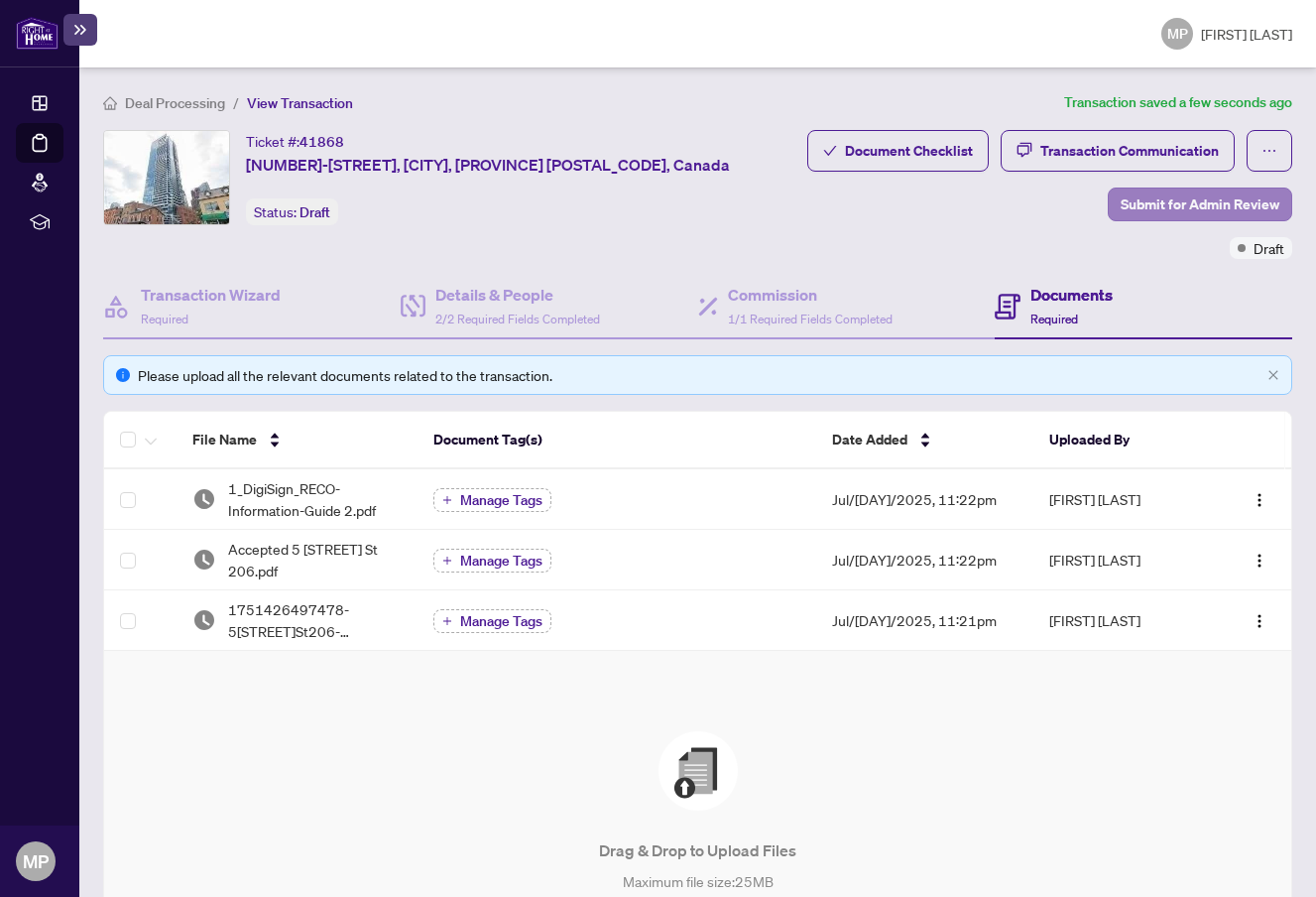 click on "Submit for Admin Review" at bounding box center (1200, 204) 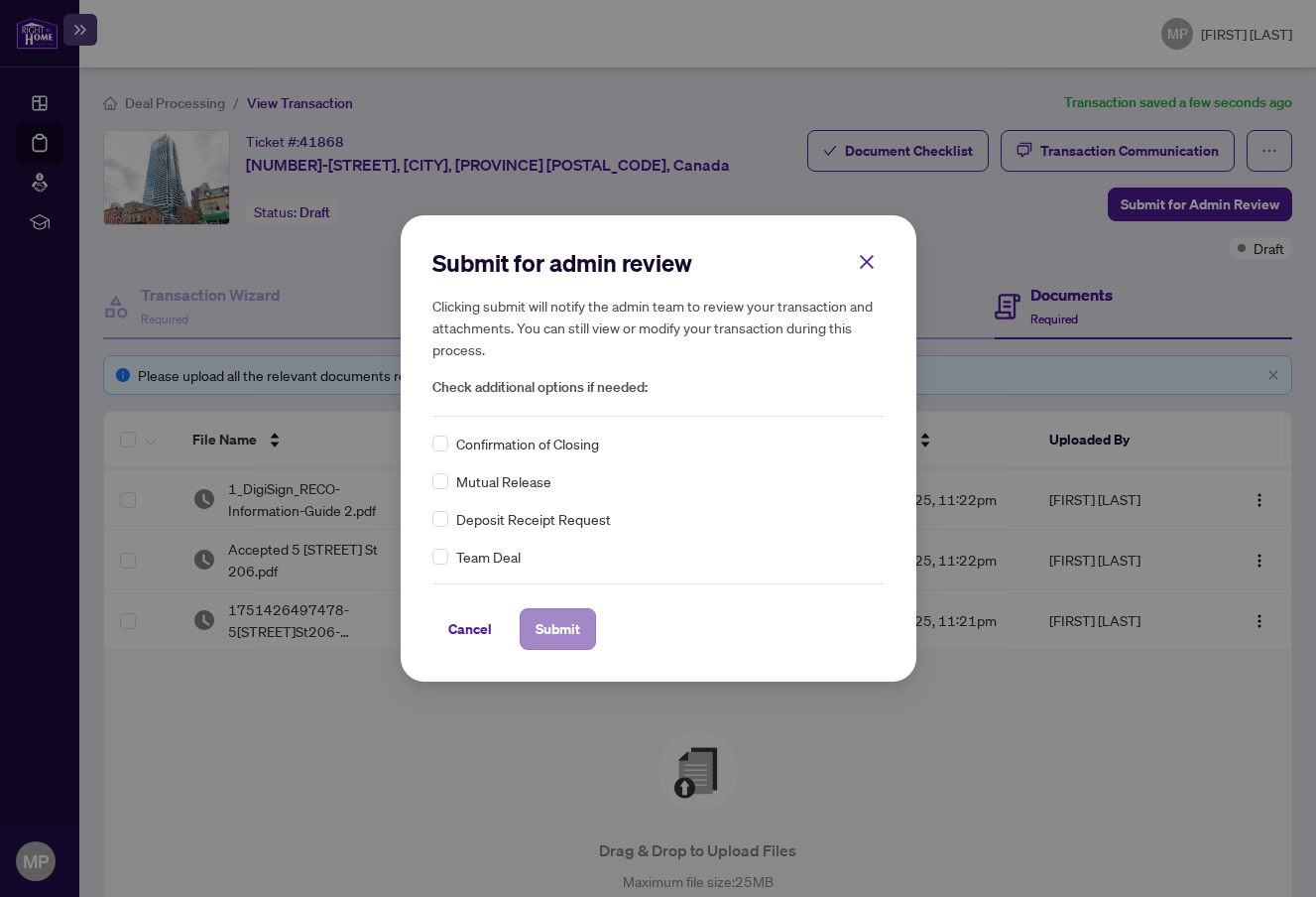 click on "Submit" at bounding box center (557, 629) 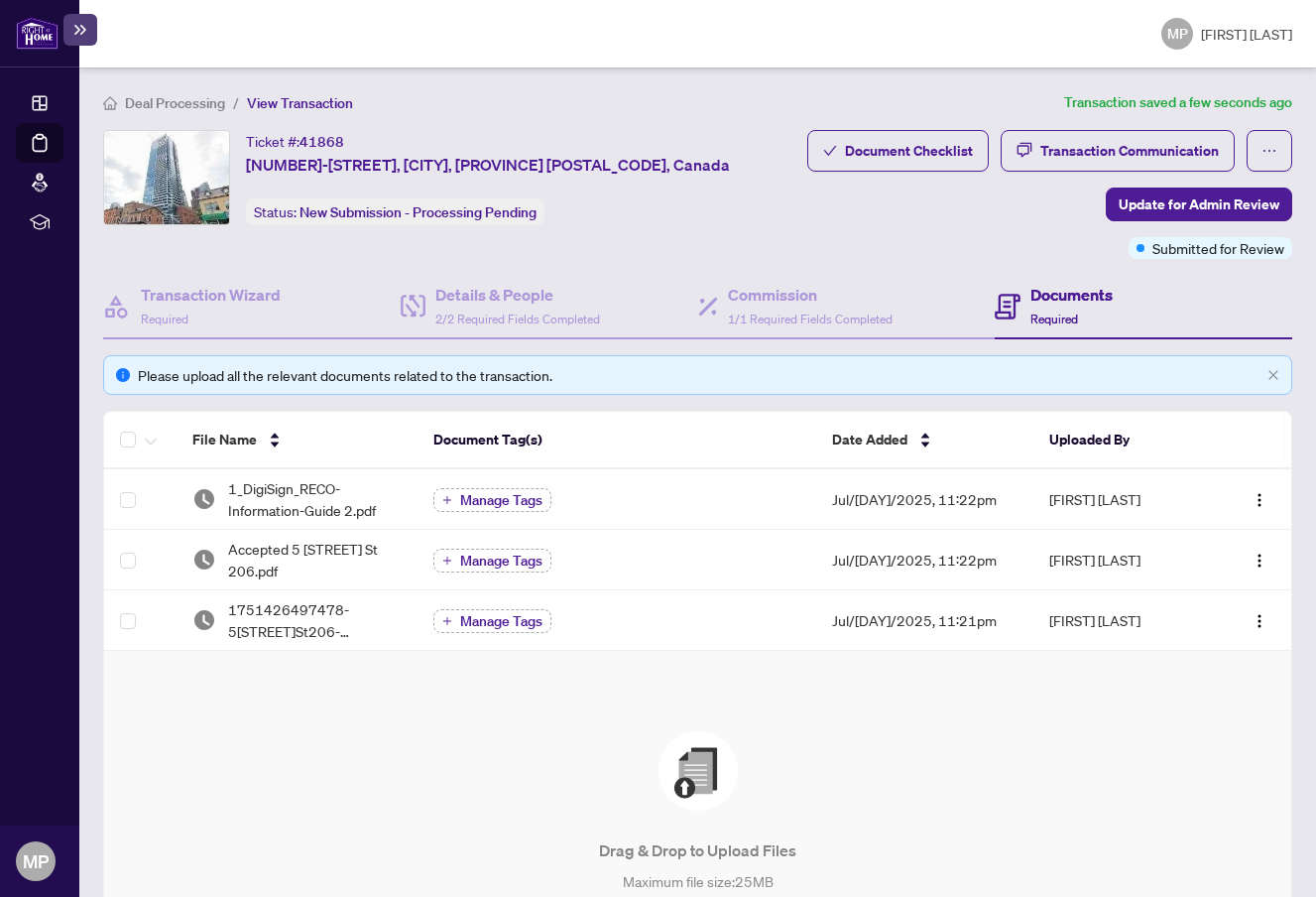 click on "Transaction submitted for review successfully. Proceed Cancel OK" at bounding box center (658, 448) 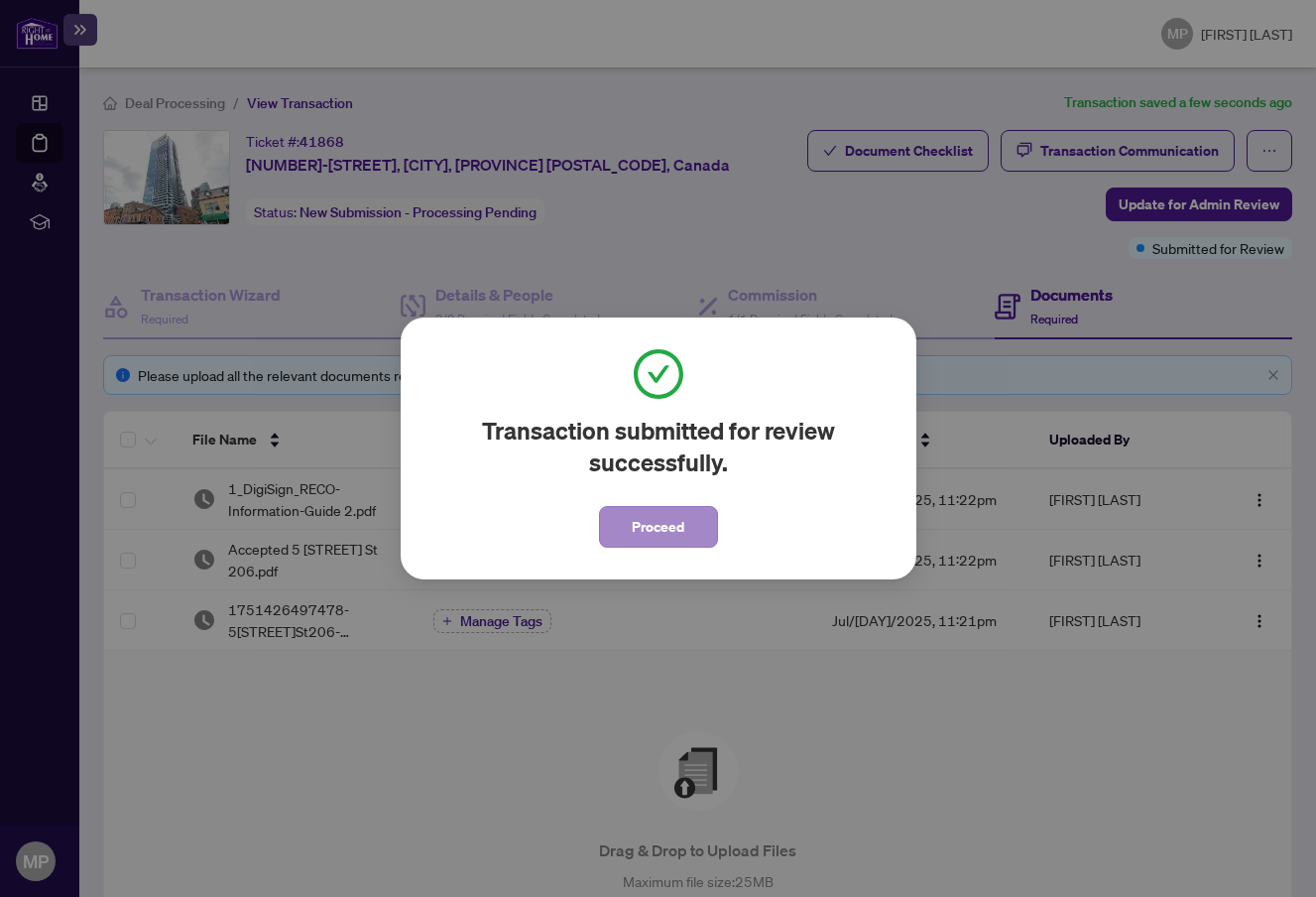 click on "Proceed" at bounding box center [658, 527] 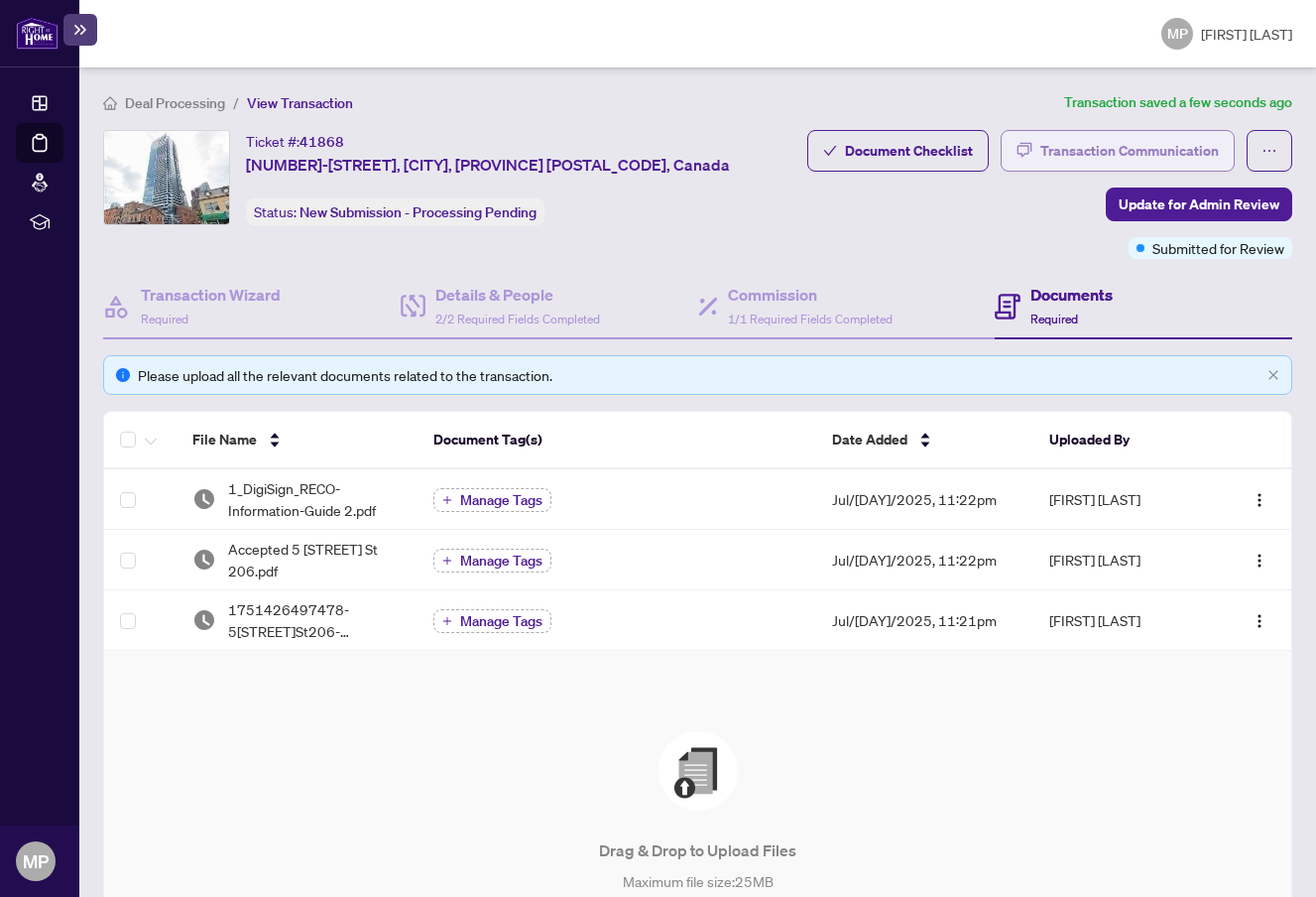 click on "Transaction Communication" at bounding box center (1130, 151) 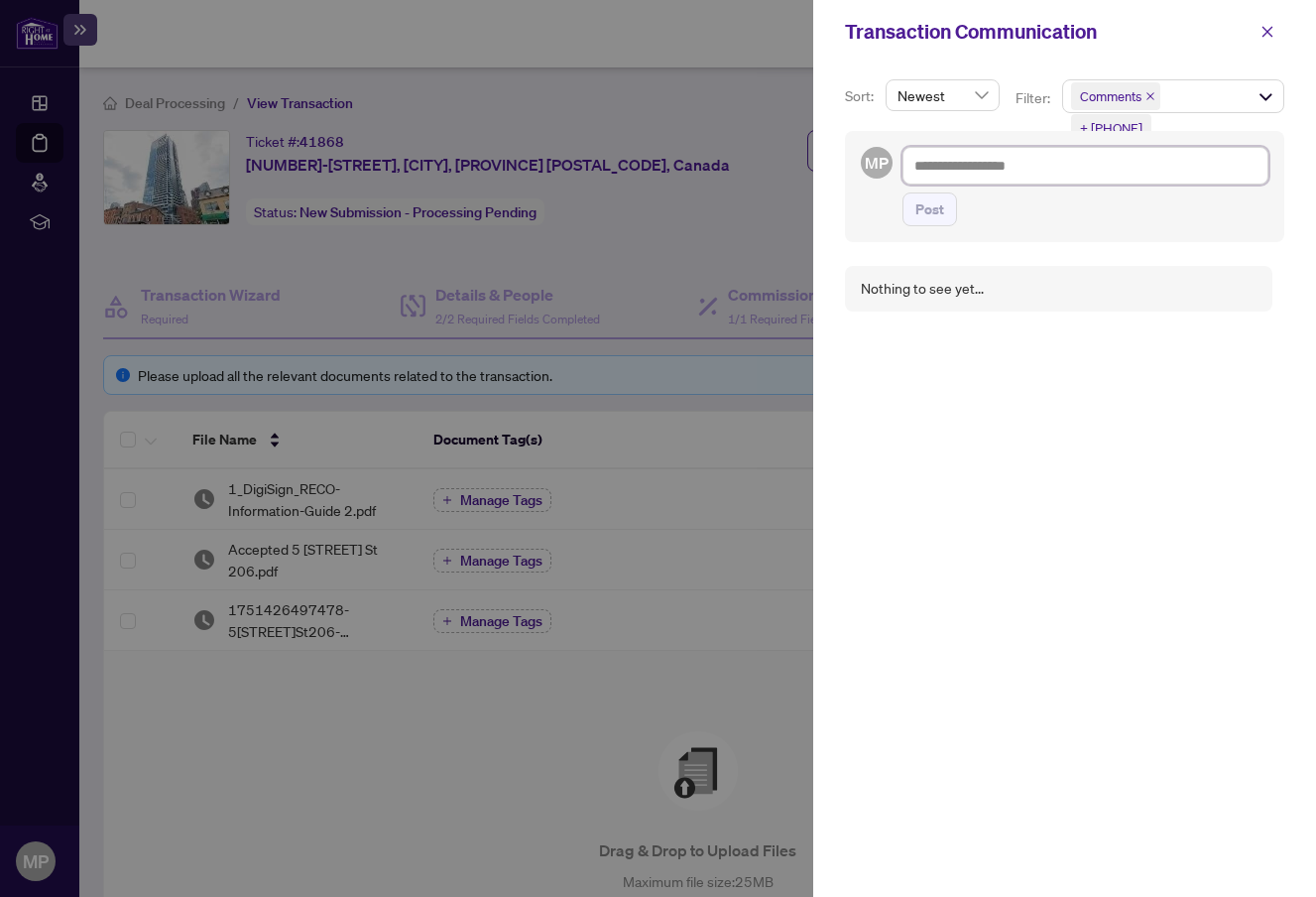 click at bounding box center (1085, 166) 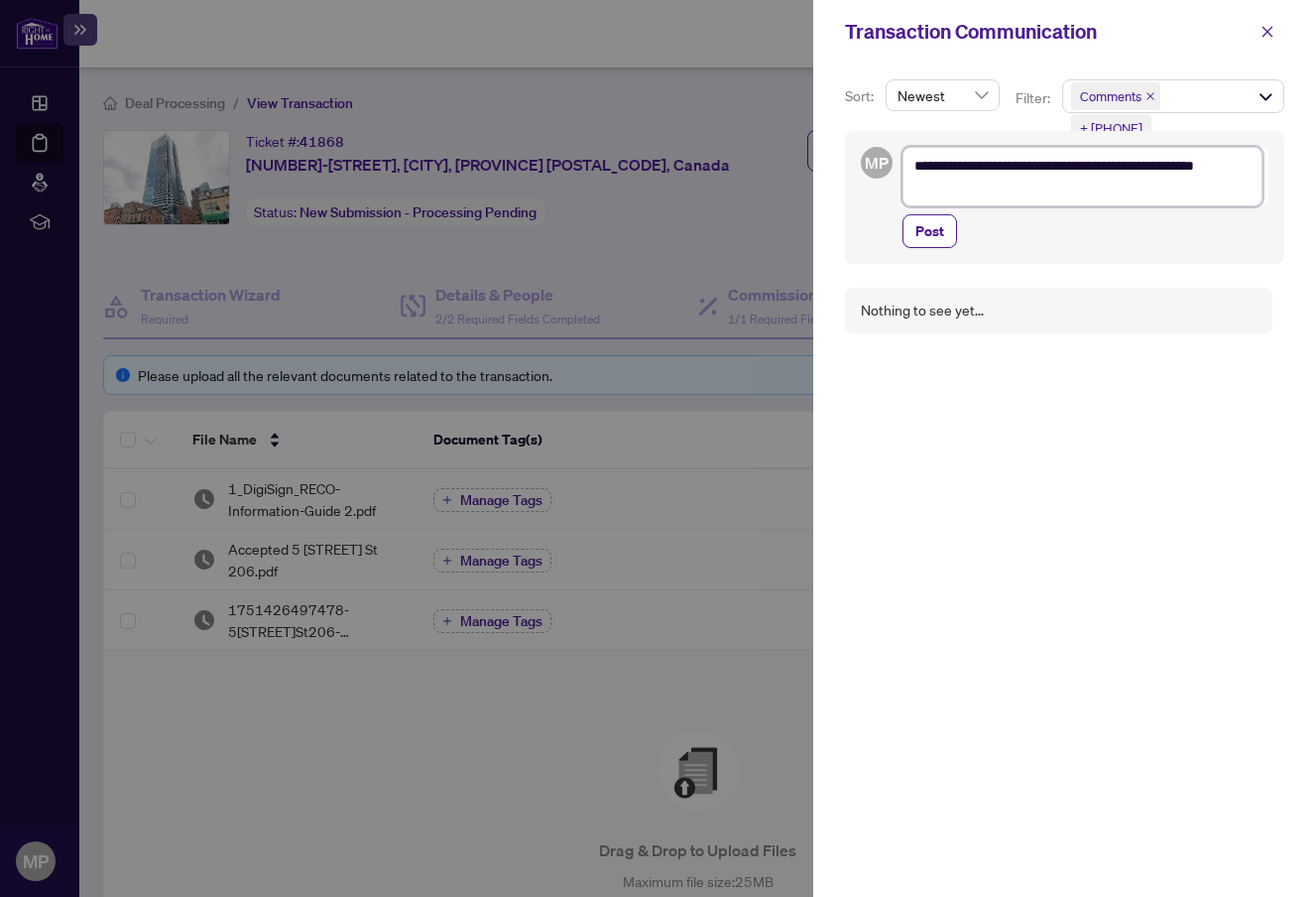 click on "**********" at bounding box center [1082, 177] 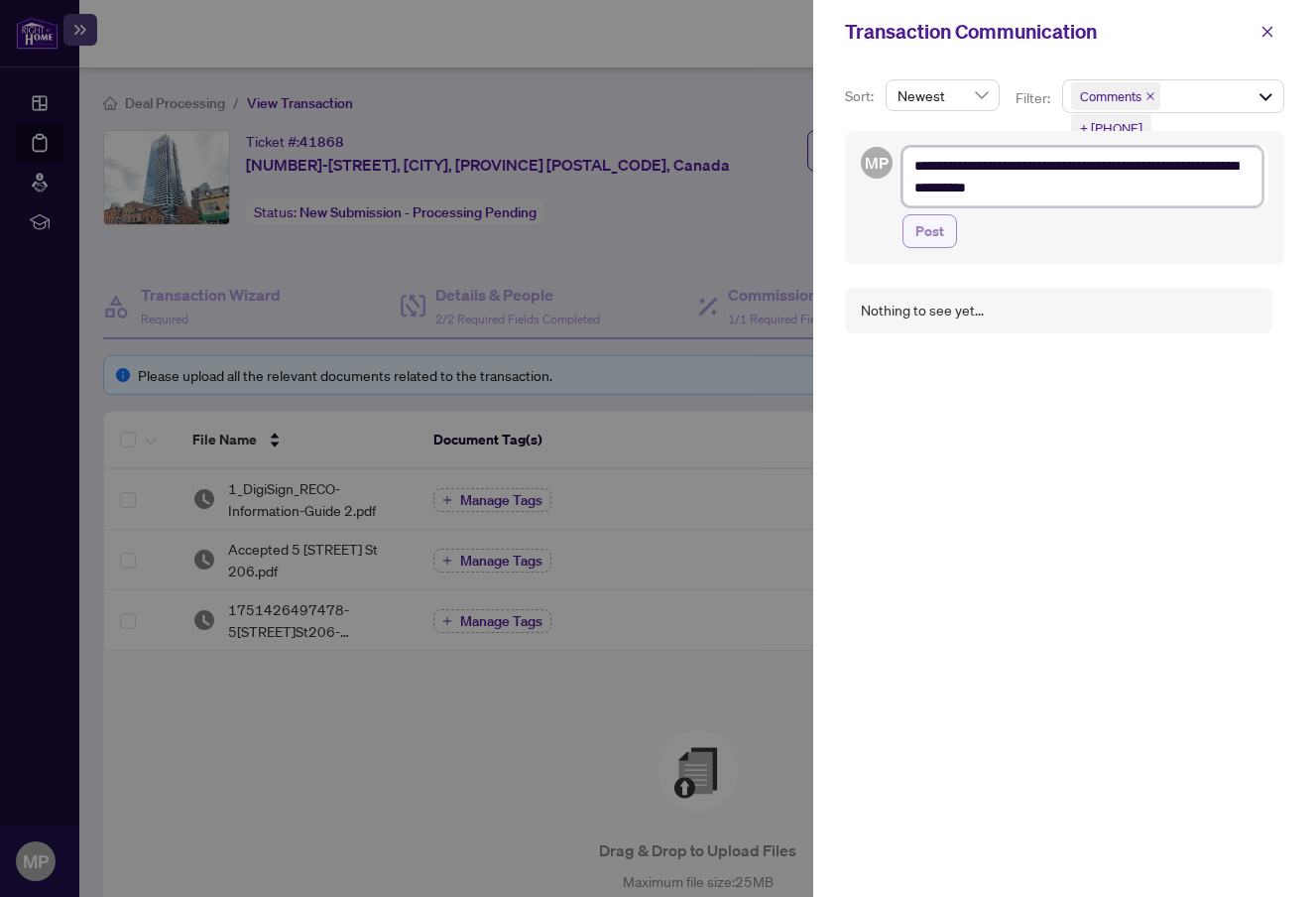 type on "**********" 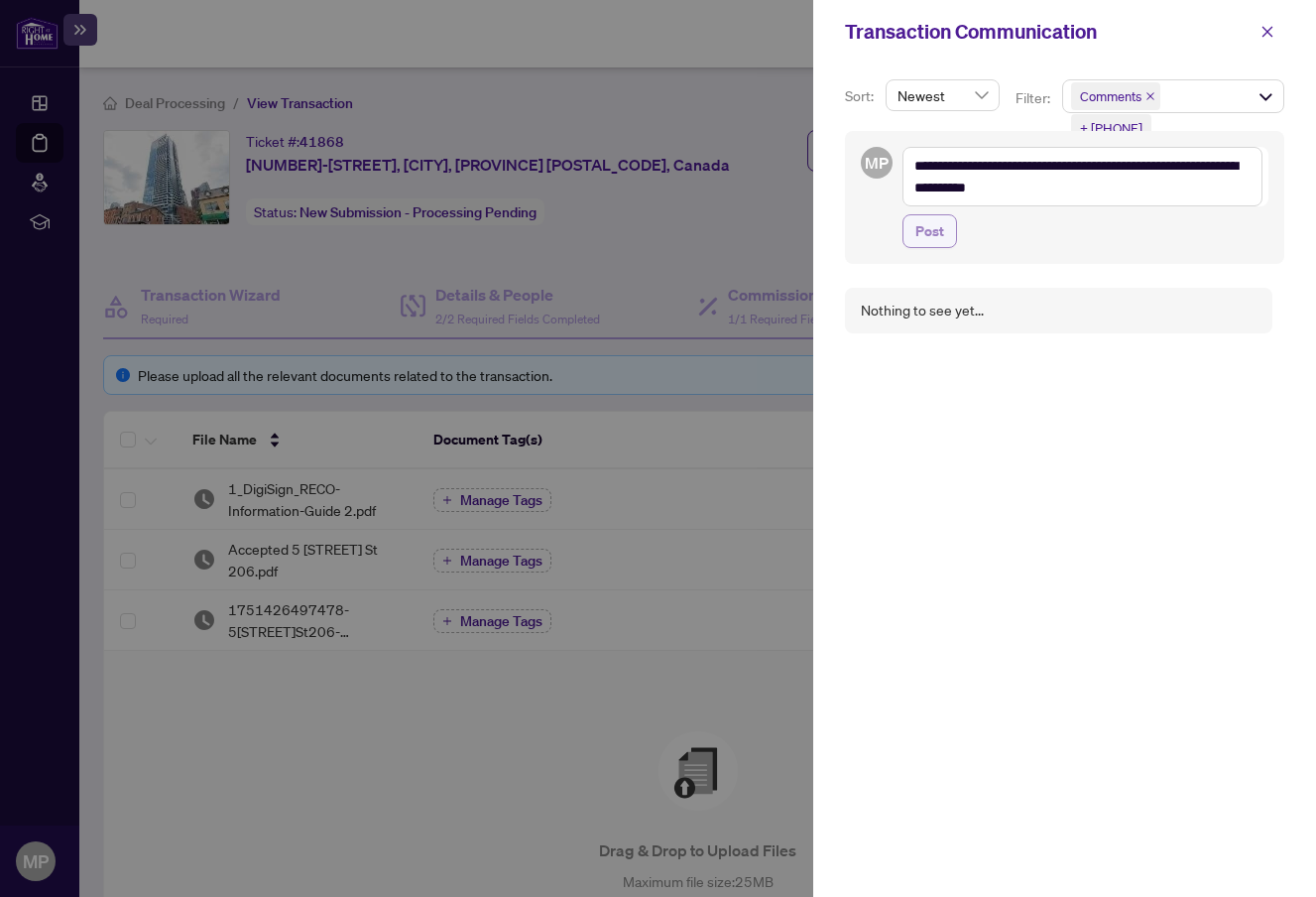 click on "Post" at bounding box center [929, 231] 